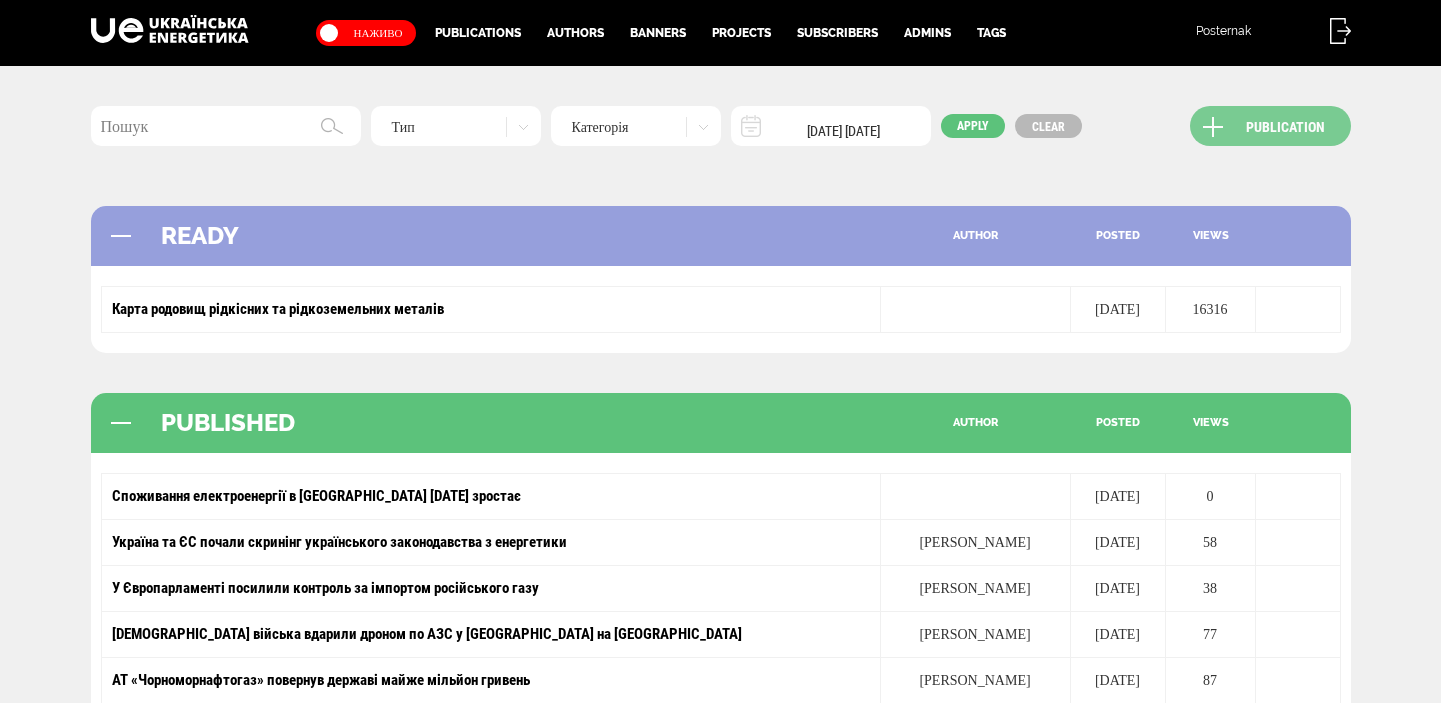 scroll, scrollTop: 0, scrollLeft: 0, axis: both 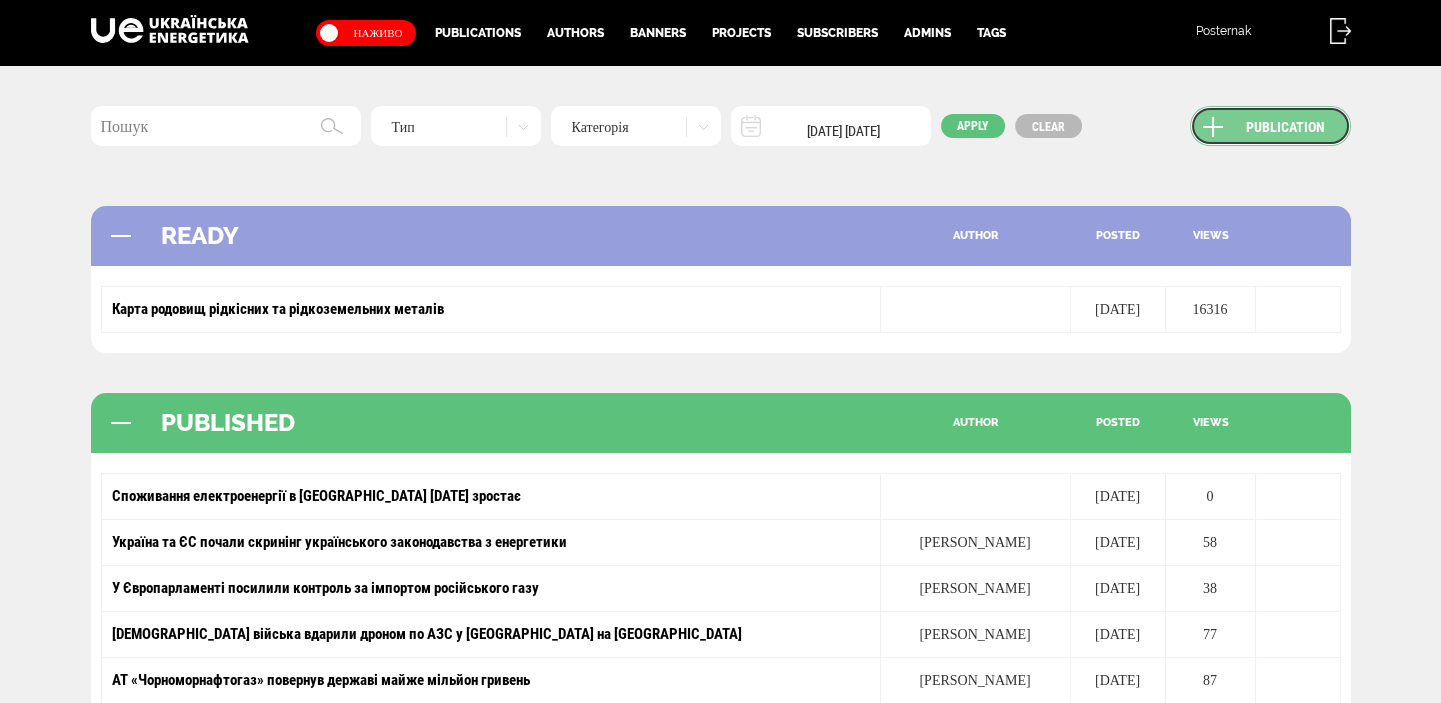 click on "Publication" at bounding box center (1270, 126) 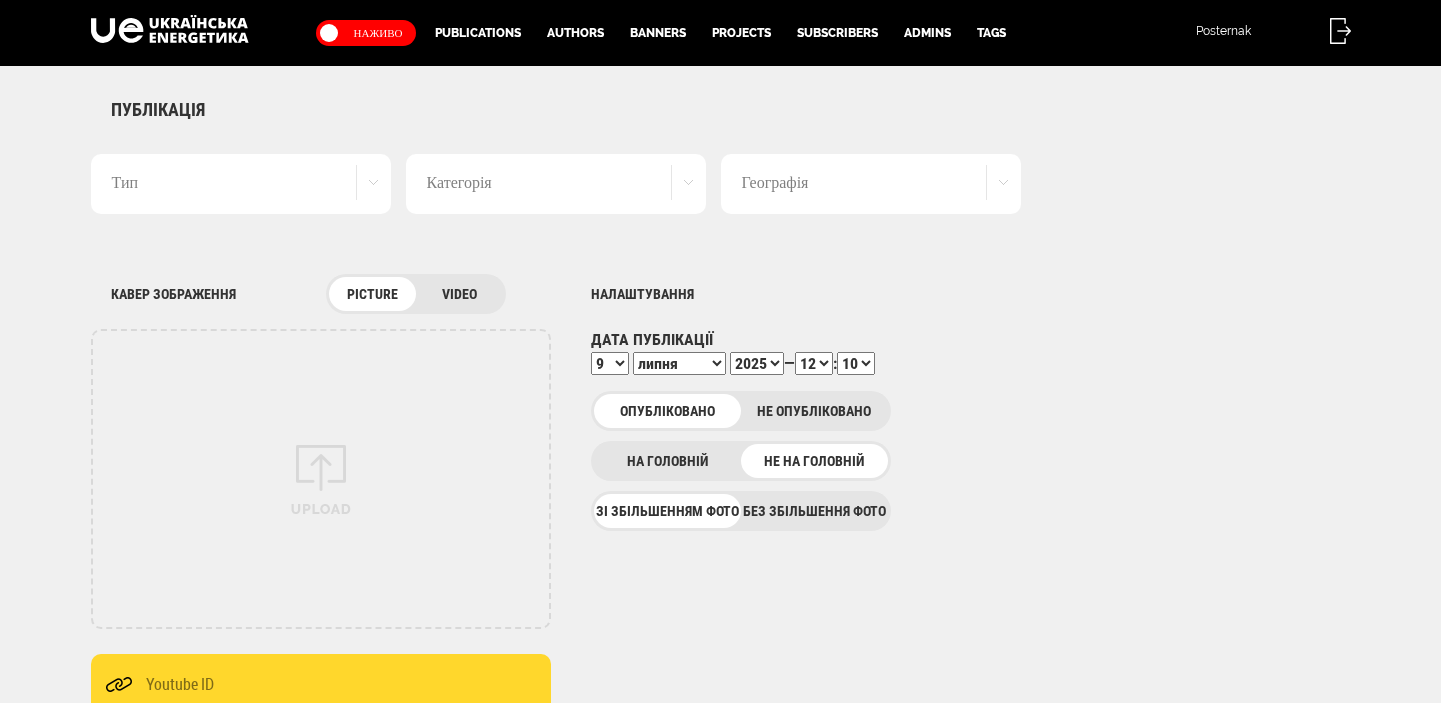 scroll, scrollTop: 0, scrollLeft: 0, axis: both 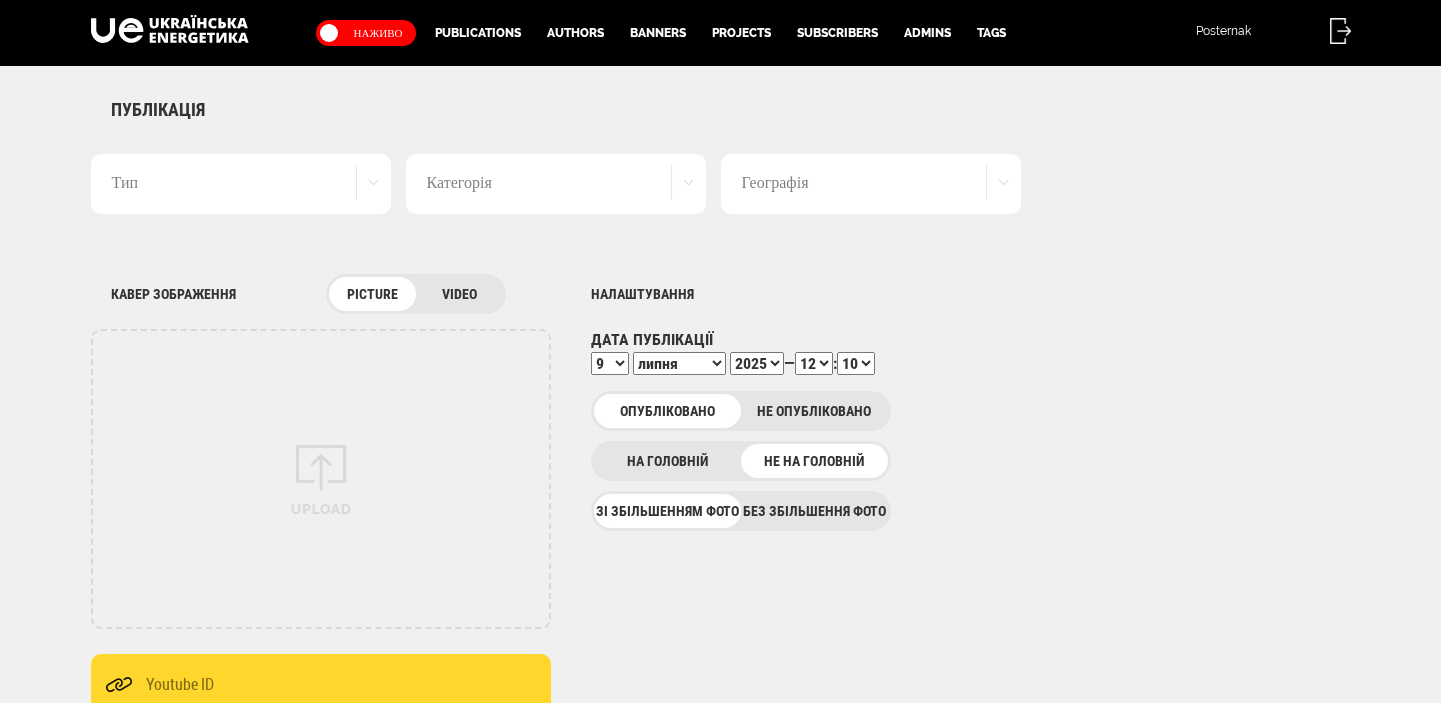 click on "Без збільшення фото" at bounding box center [814, 511] 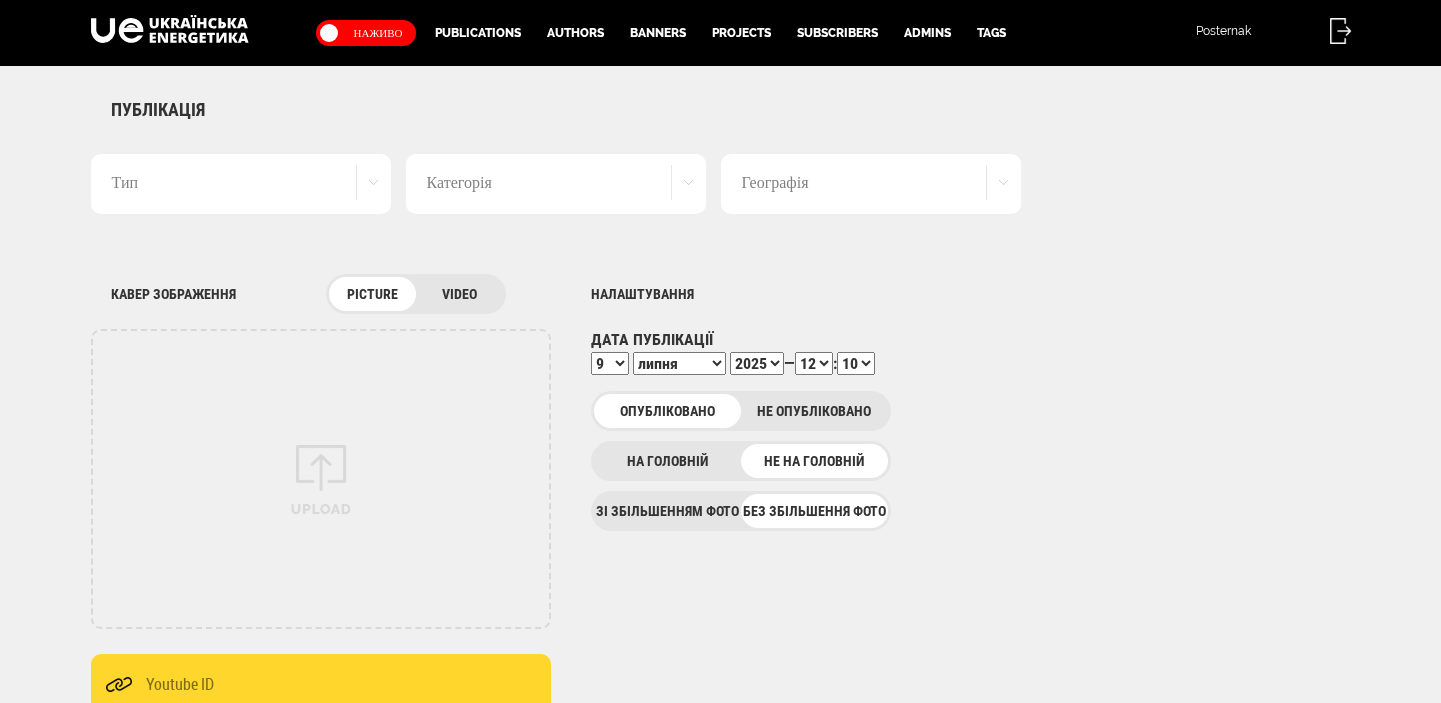 click on "Тип" at bounding box center [241, 184] 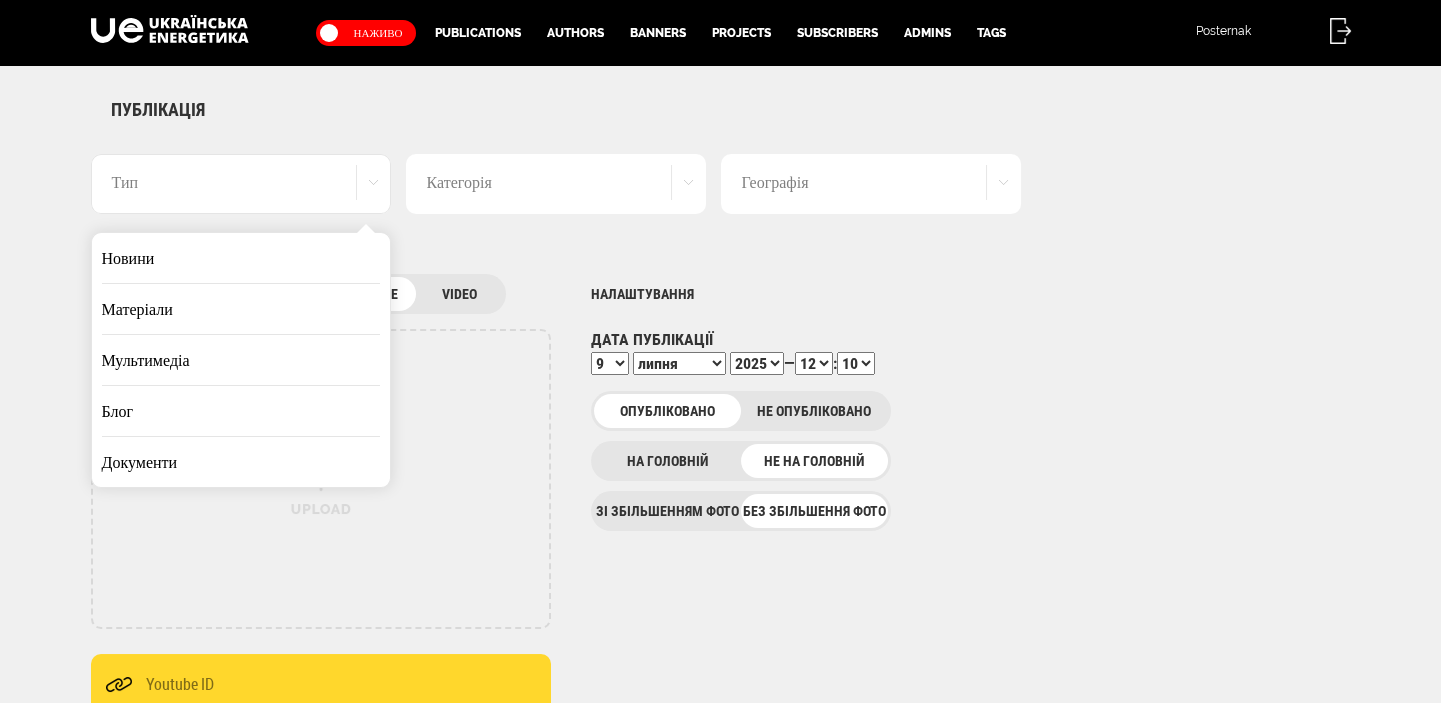 click on "Новини" at bounding box center [241, 258] 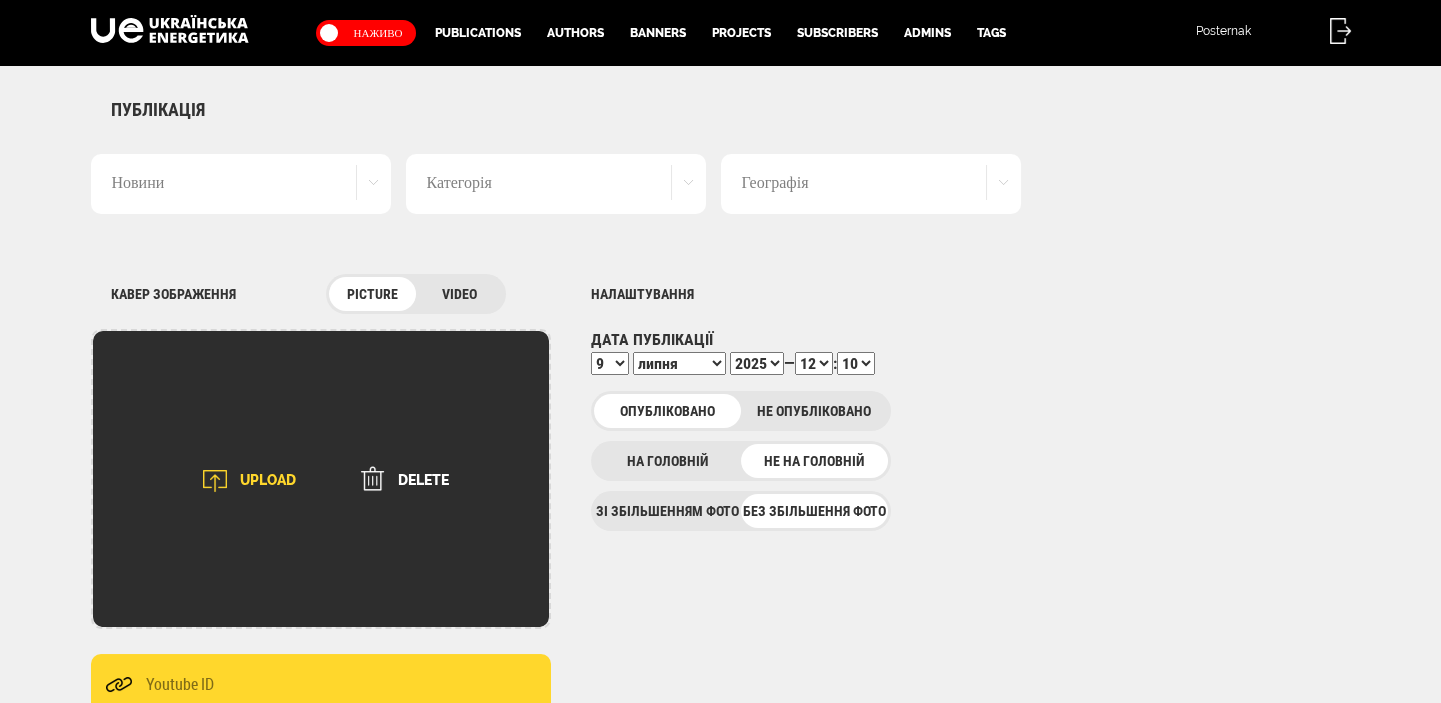 click on "UPLOAD" at bounding box center [243, 481] 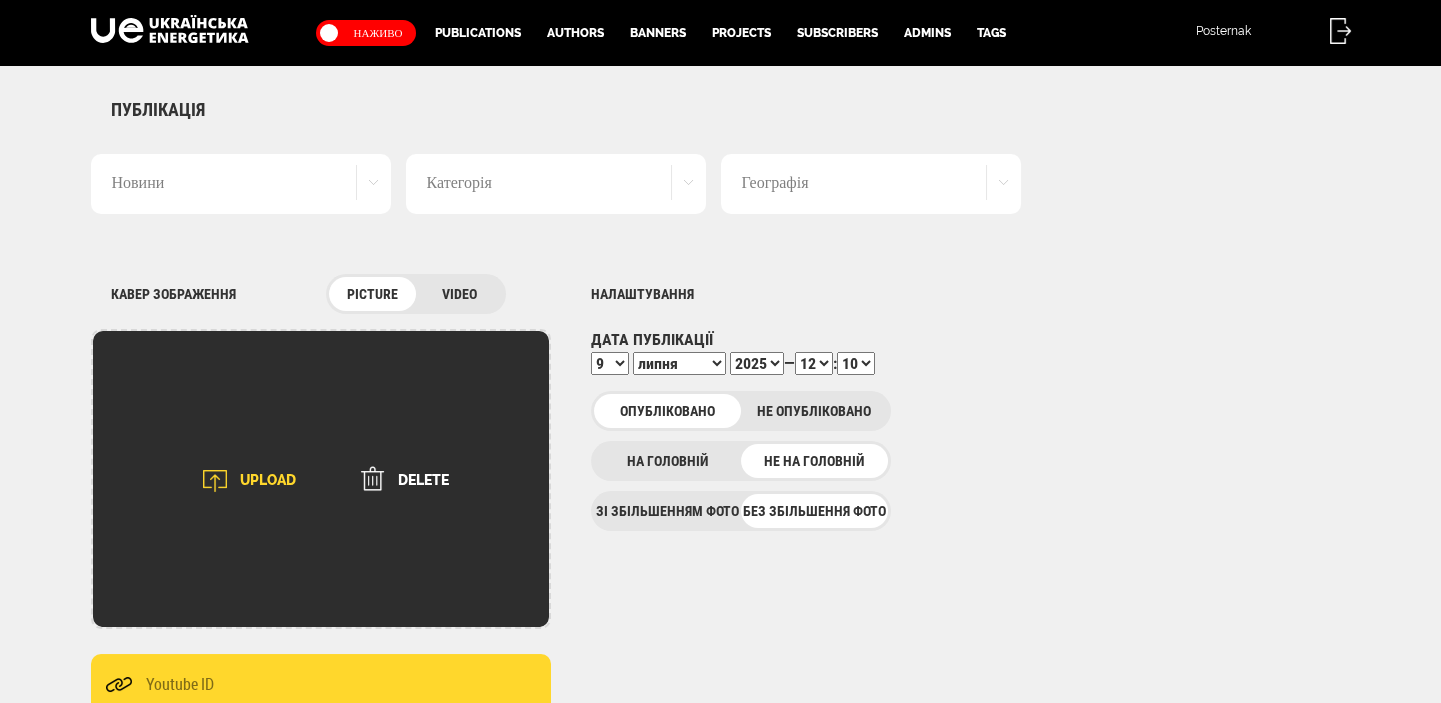 click at bounding box center [215, 481] 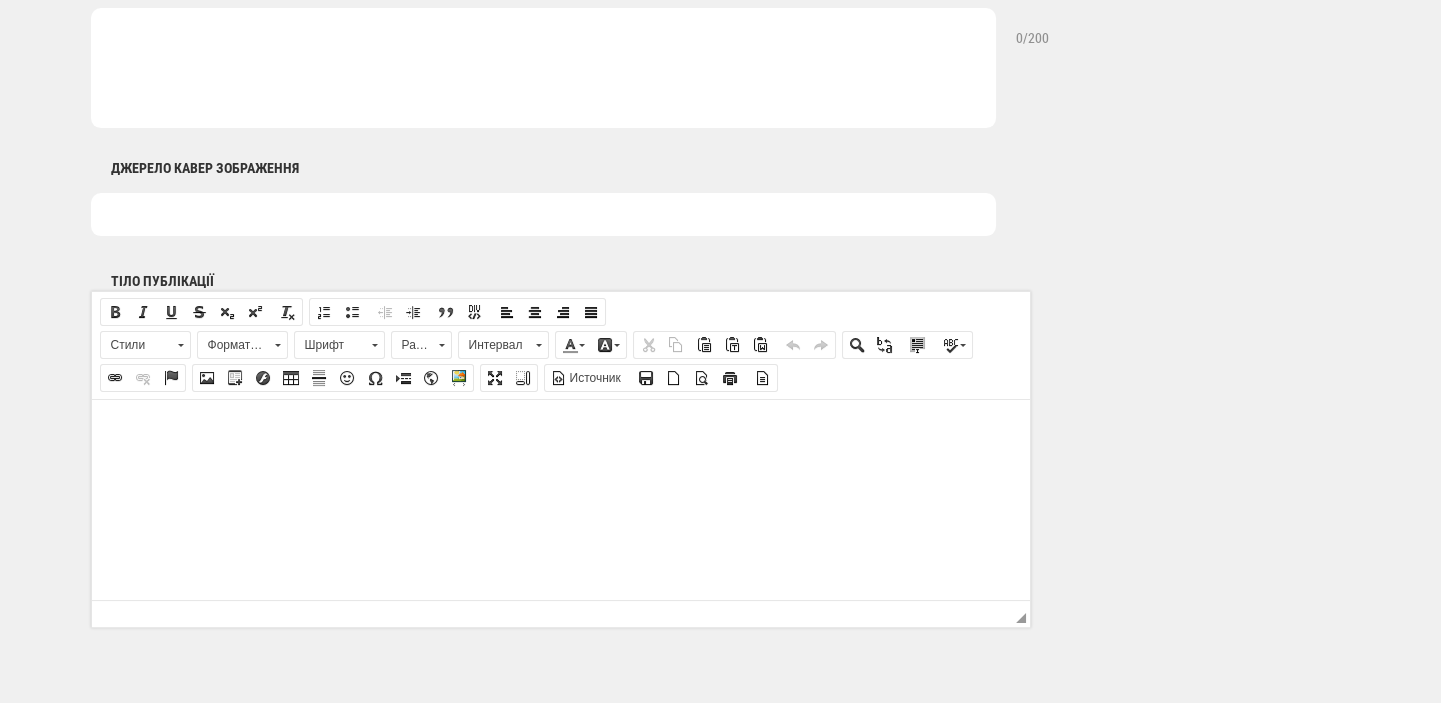 scroll, scrollTop: 1060, scrollLeft: 0, axis: vertical 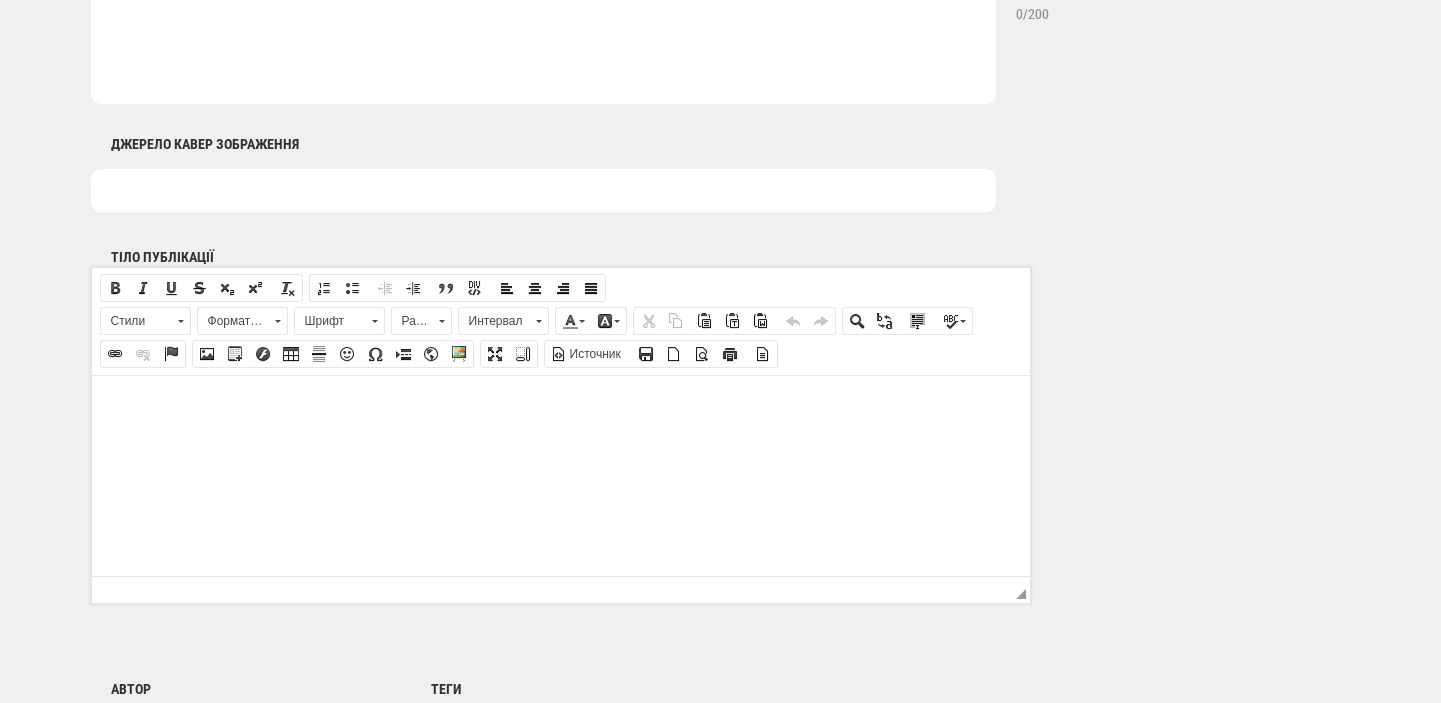 click at bounding box center (543, 190) 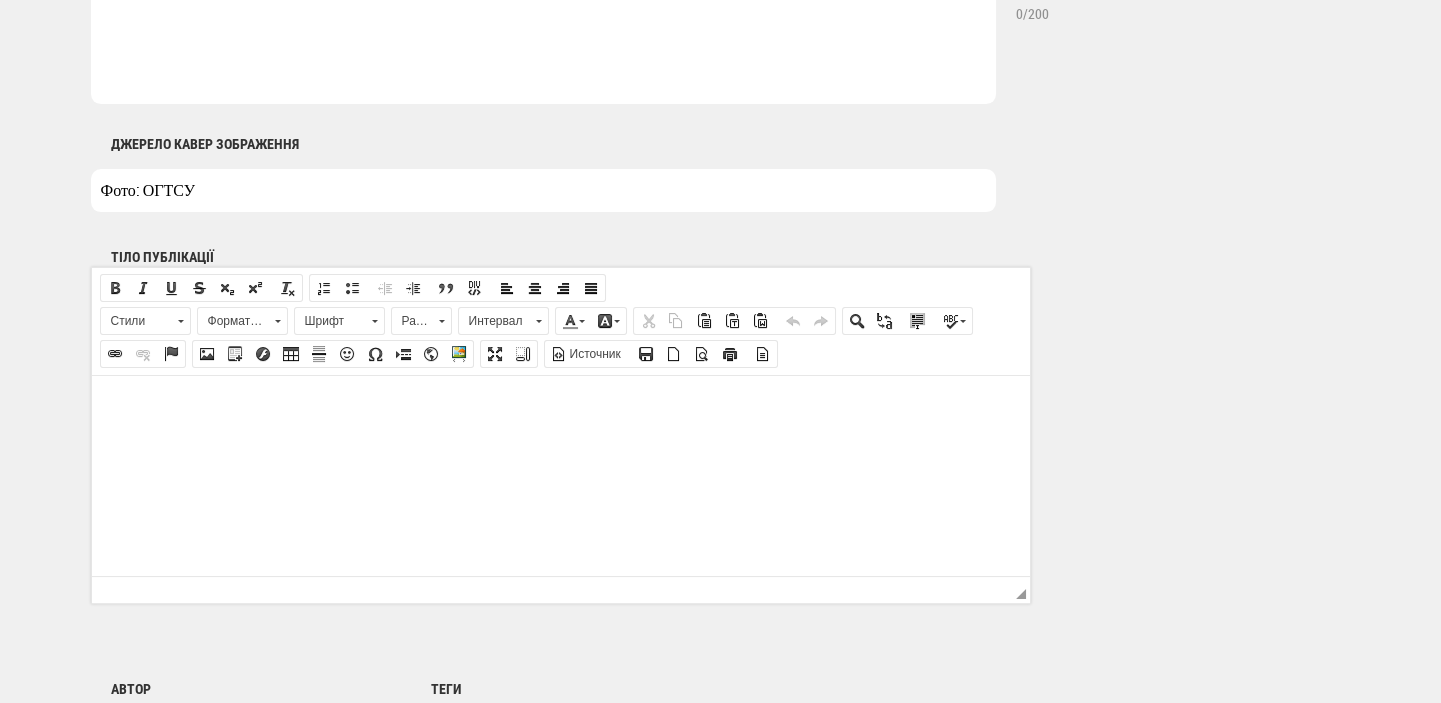 type on "Фото: ОГТСУ" 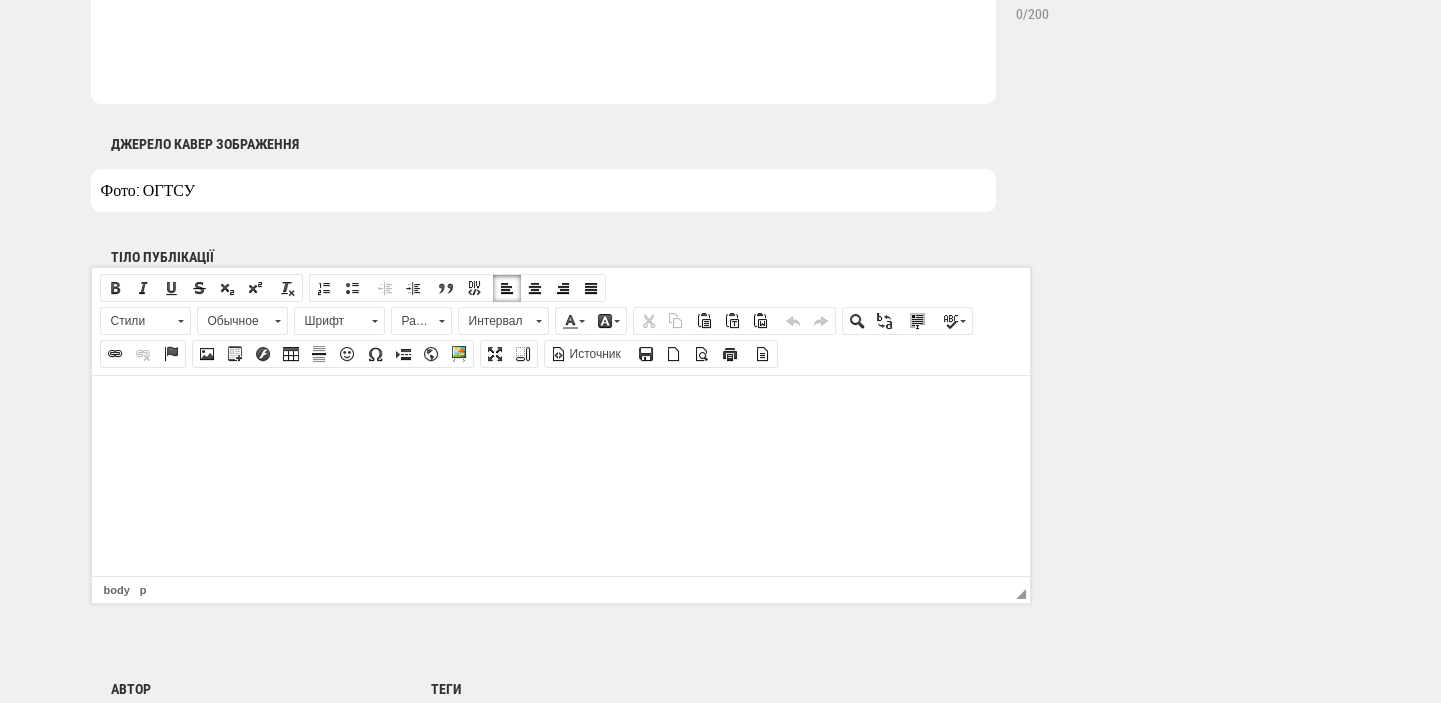 click at bounding box center [560, 405] 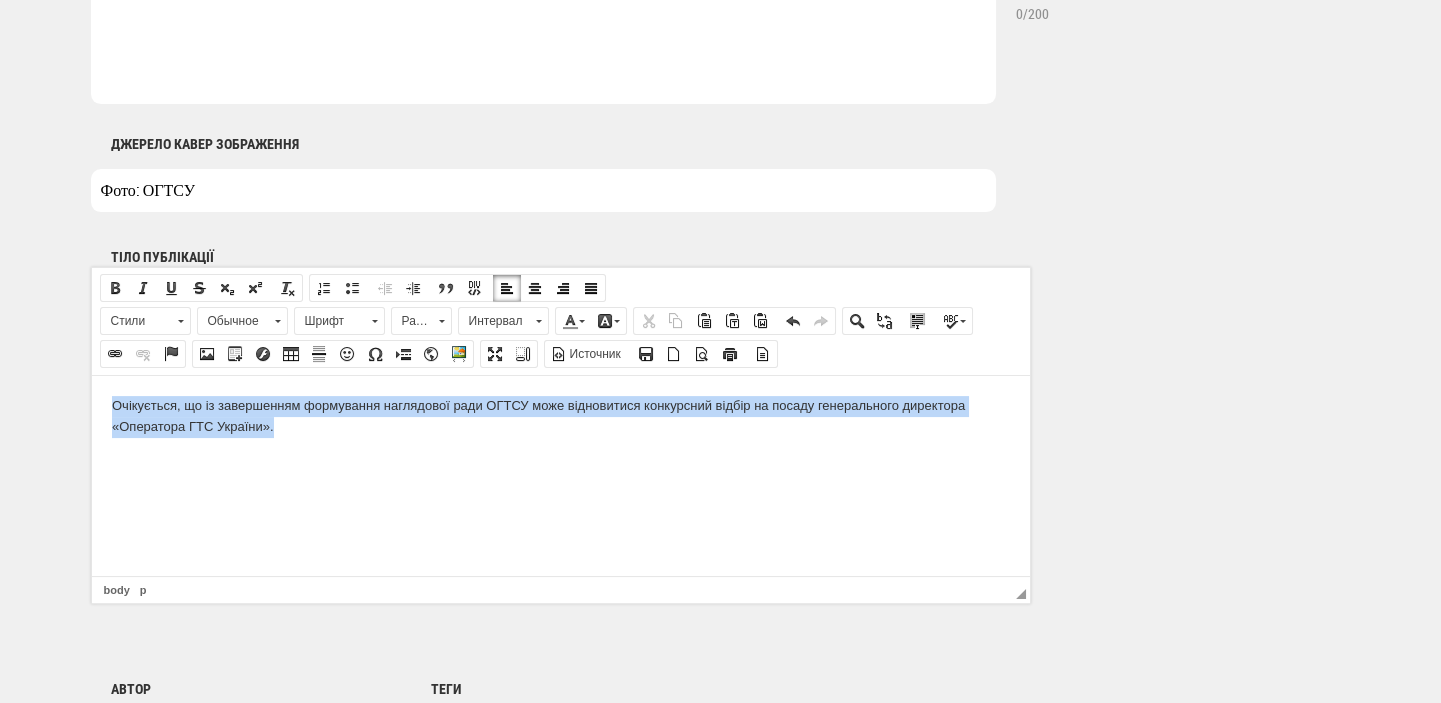 drag, startPoint x: 282, startPoint y: 418, endPoint x: 100, endPoint y: 382, distance: 185.52628 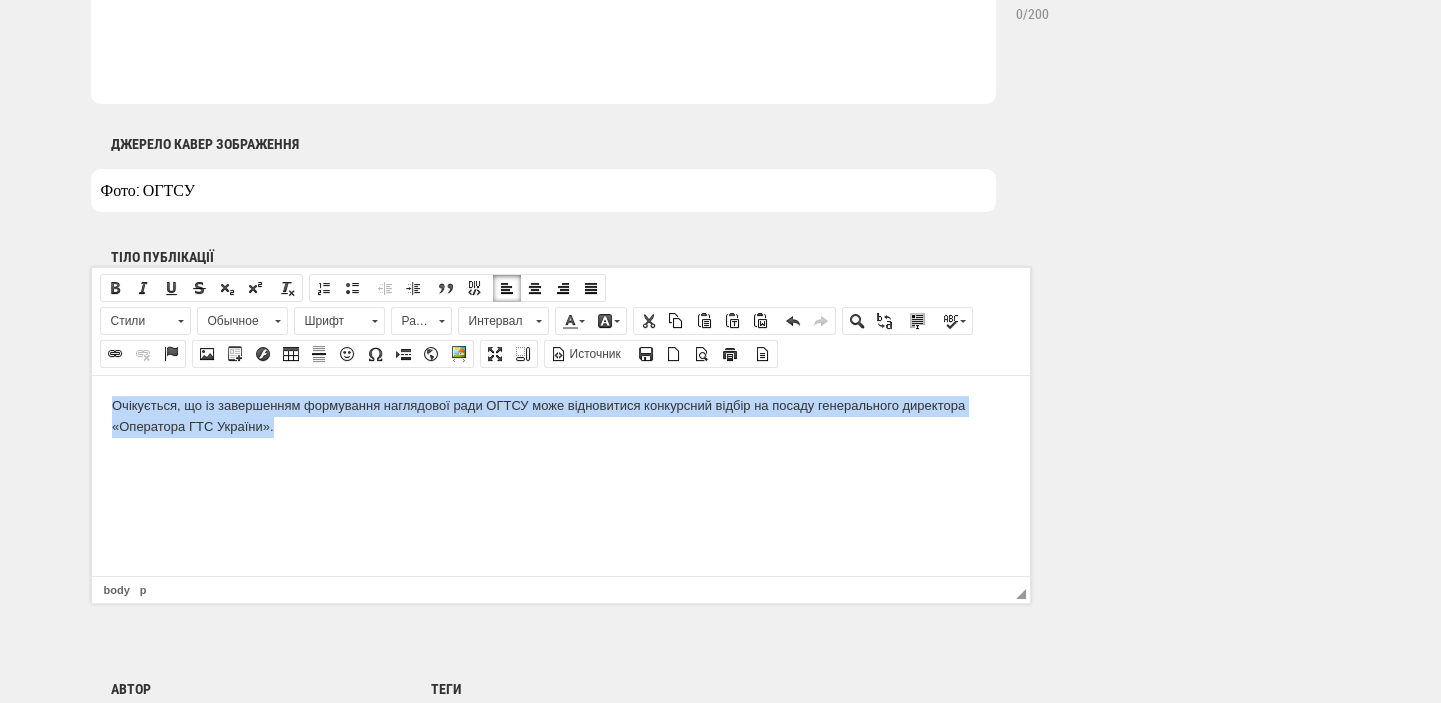 scroll, scrollTop: 493, scrollLeft: 0, axis: vertical 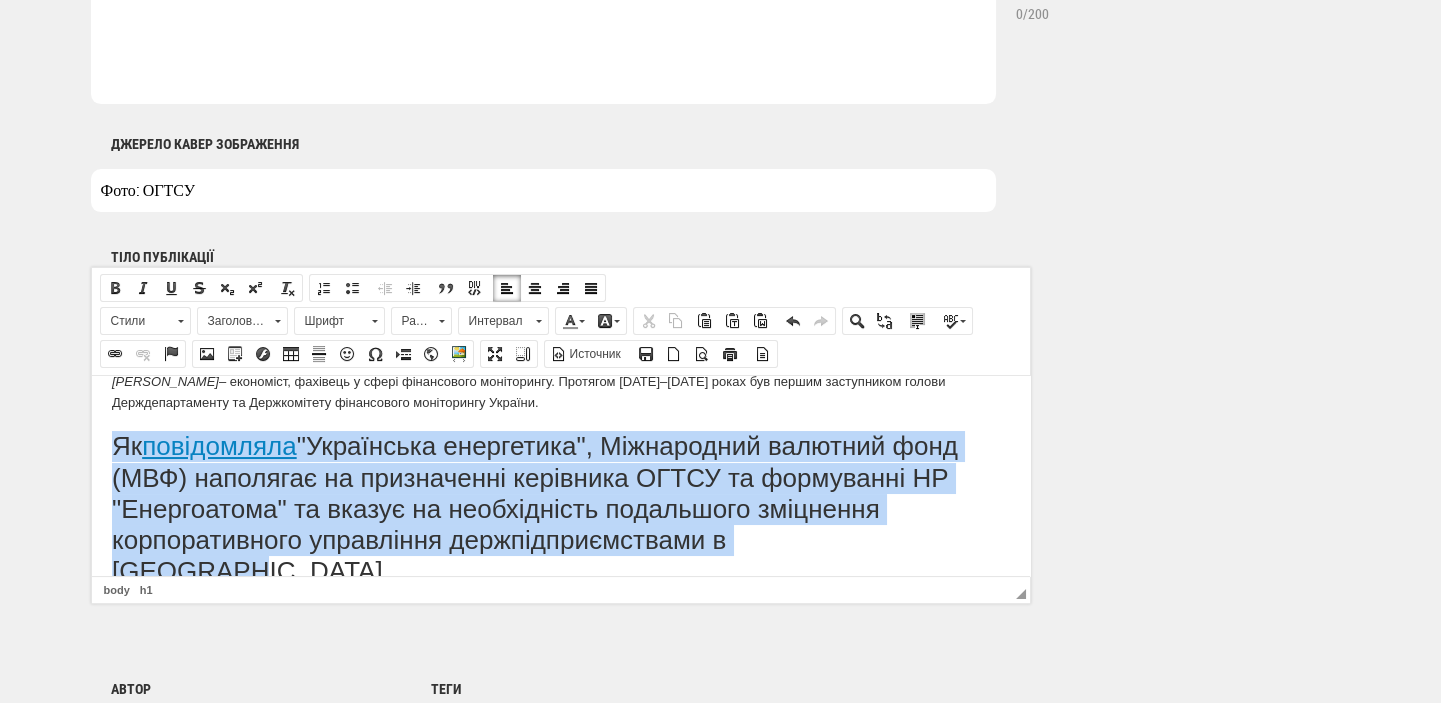 drag, startPoint x: 110, startPoint y: 465, endPoint x: 901, endPoint y: 563, distance: 797.04767 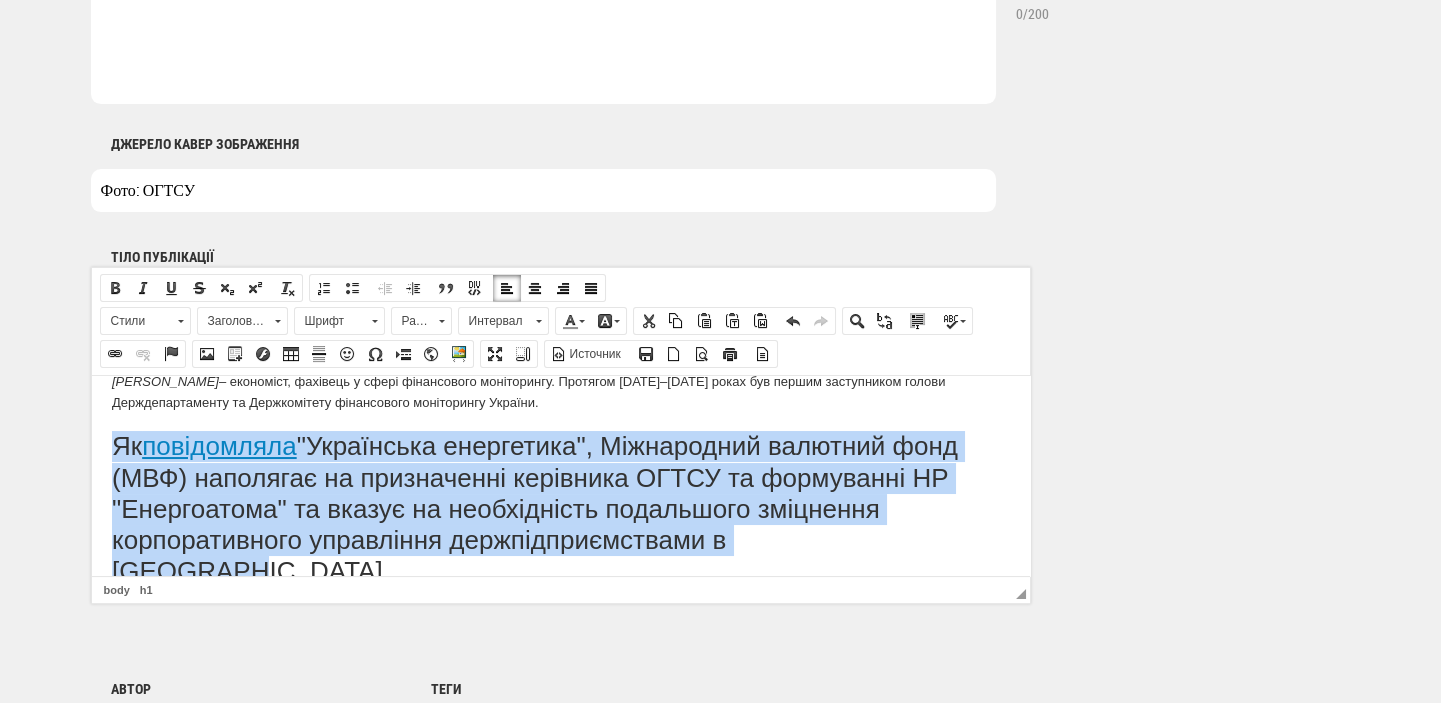 click on "Заголовок 1" at bounding box center [233, 321] 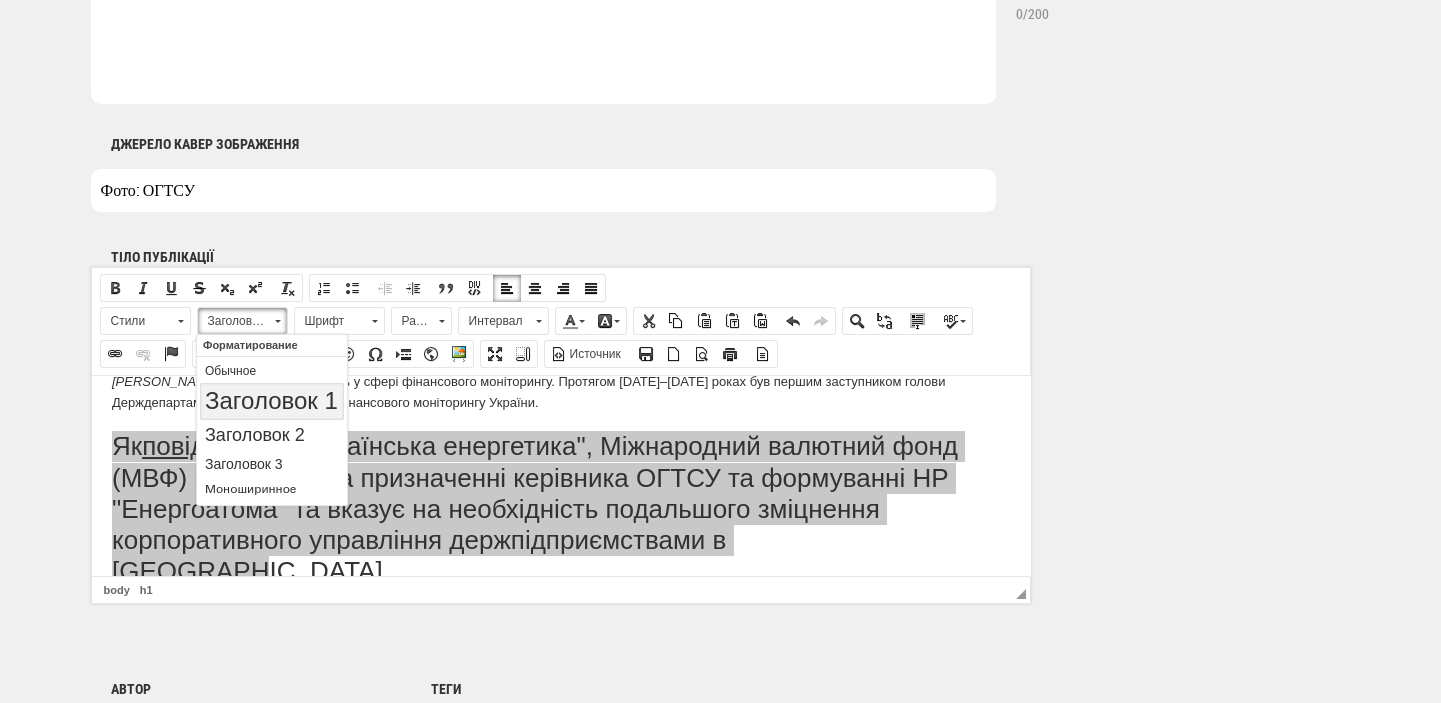 scroll, scrollTop: 0, scrollLeft: 0, axis: both 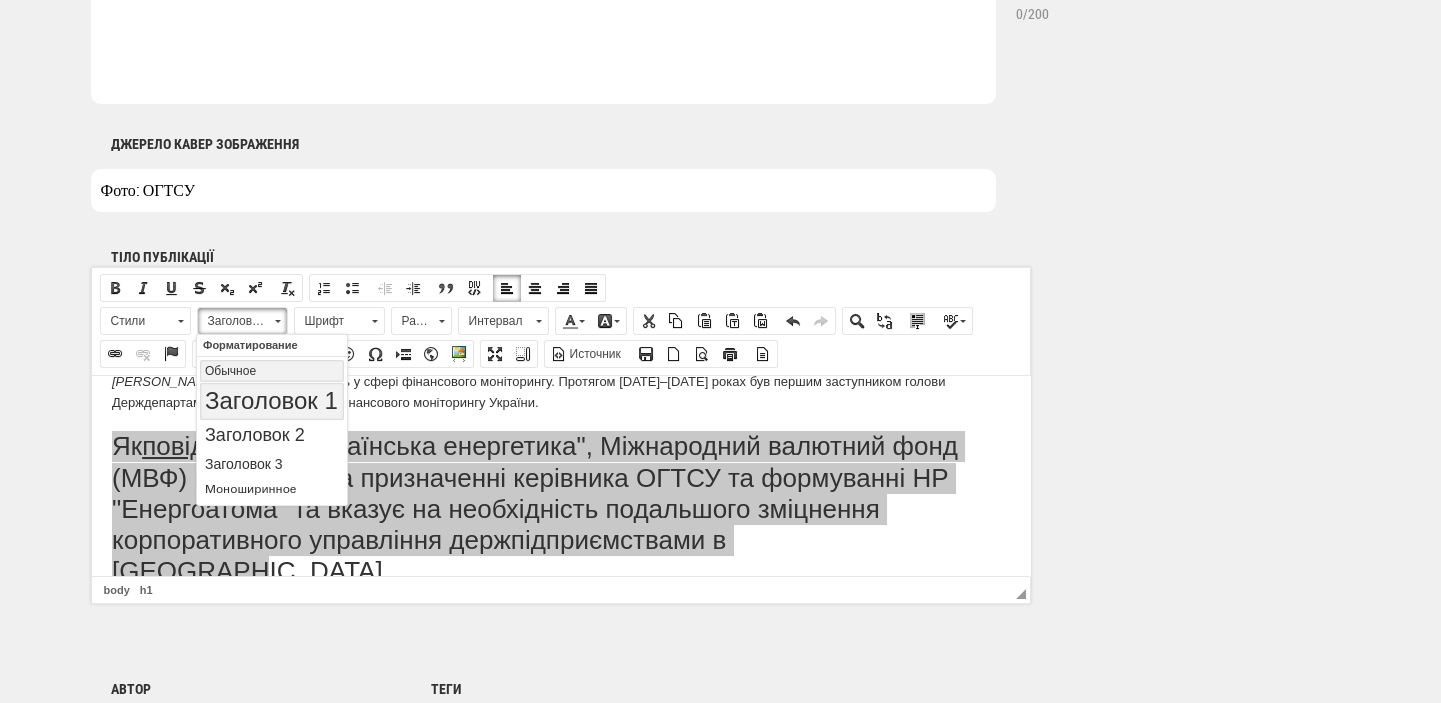 click on "Обычное" at bounding box center (272, 370) 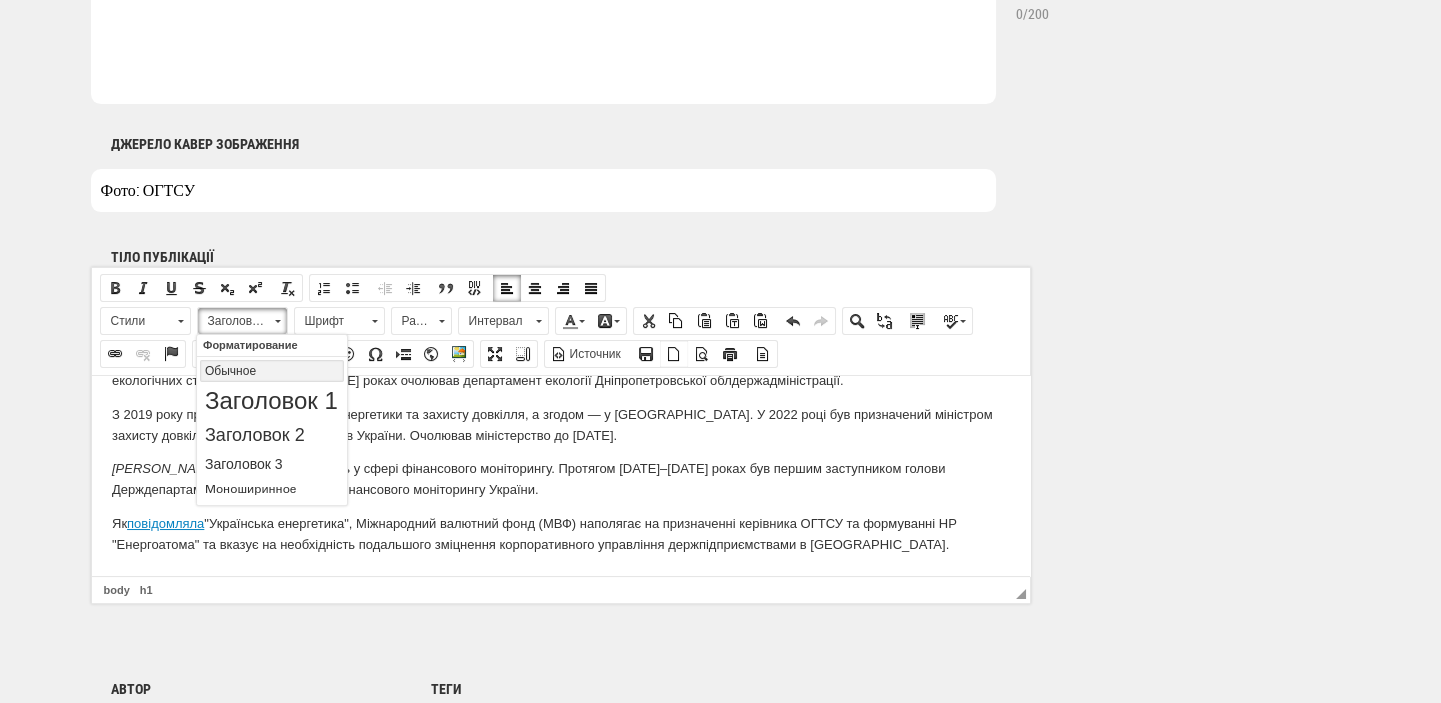 scroll, scrollTop: 427, scrollLeft: 0, axis: vertical 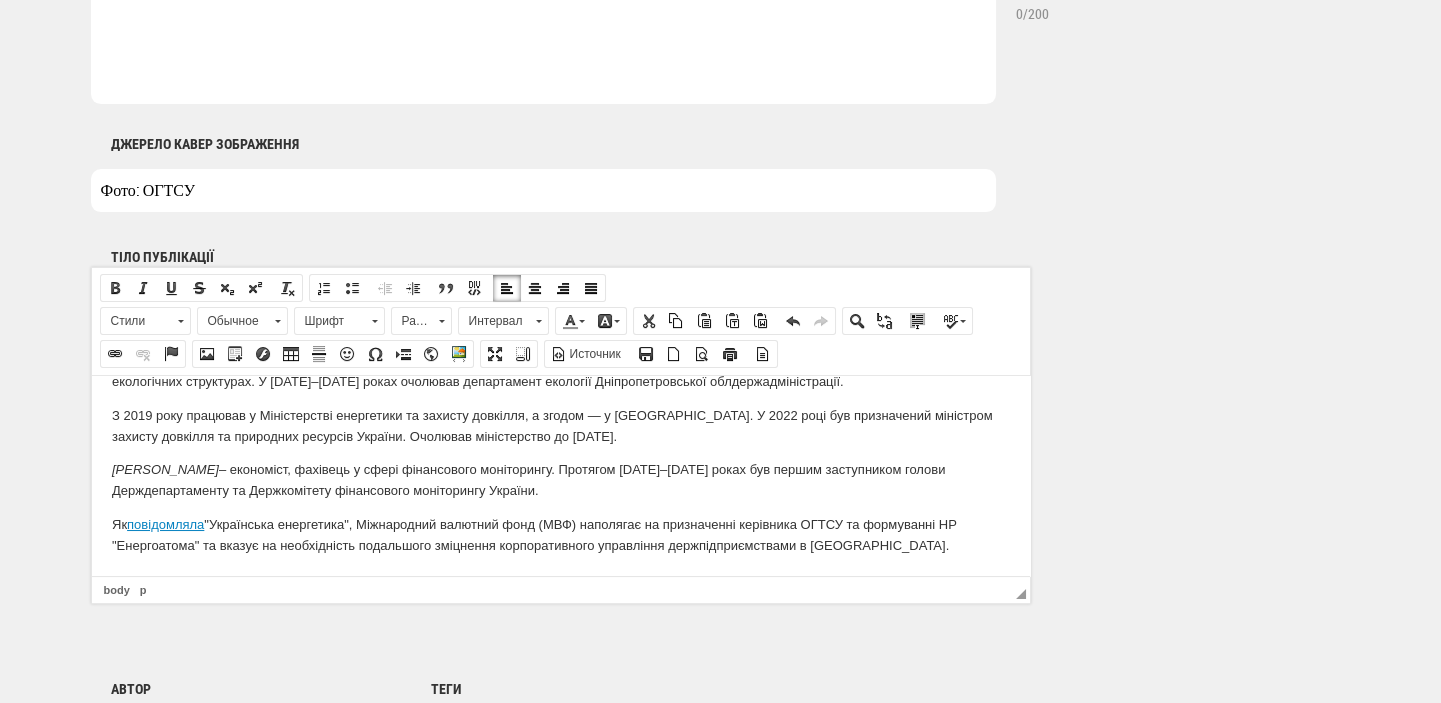 click on "Міненерго обрало двох членів наглядової ради ОГТСУ Міністерство енергетики обрало представників держави до наглядової ради ТОВ "Оператор газотранспортної системи України" (ОГТСУ) та завершило формування її складу Міністерство енергетики обрало двох нових представників держави до складу наглядової ради ТОВ "ОГТСУ" відповідно до вимог законодавства та з урахуванням розпорядження Кабінету міністрів від 25 червня 2025 року № 607-р, ідеться в повідомленні пресслужби Міненерго. Довідково.  Руслан Стрілець Віталій Зубрій Як  повідомляла" at bounding box center (560, 262) 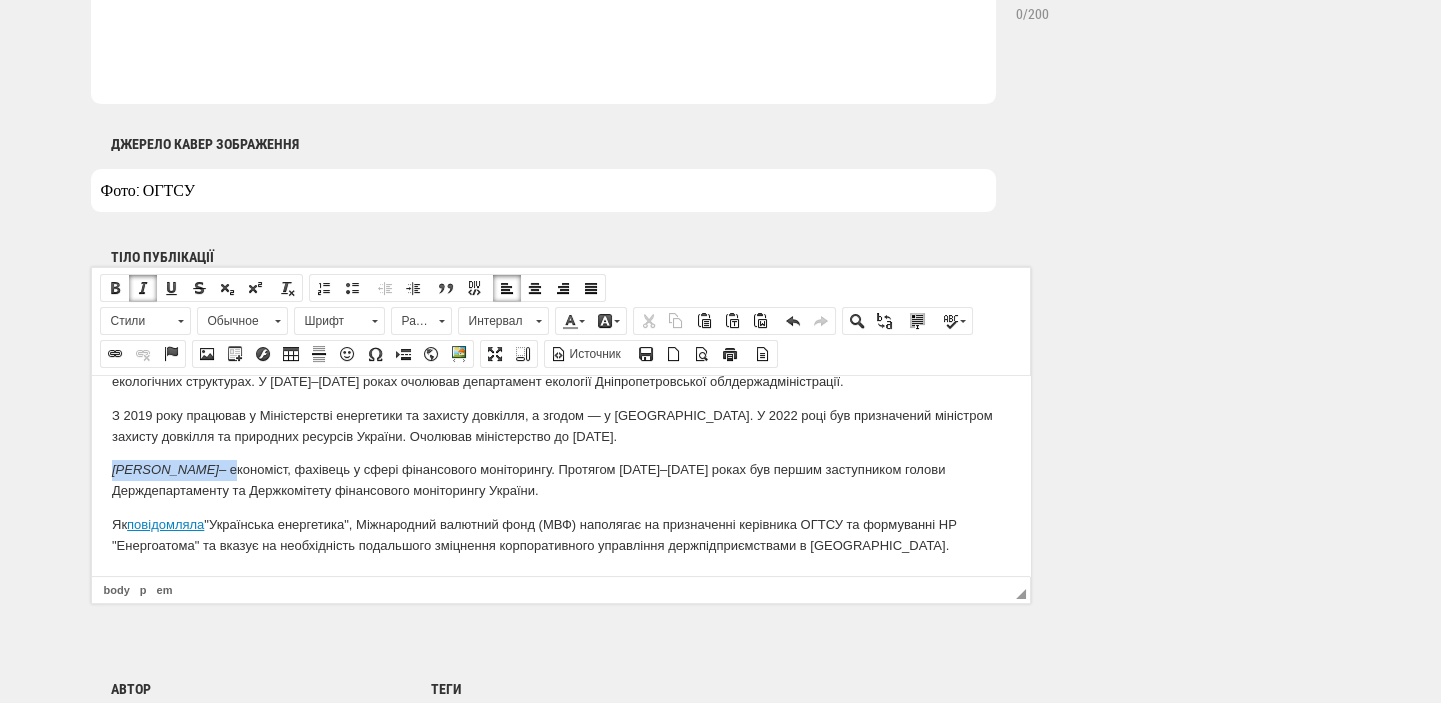 drag, startPoint x: 109, startPoint y: 459, endPoint x: 210, endPoint y: 441, distance: 102.59142 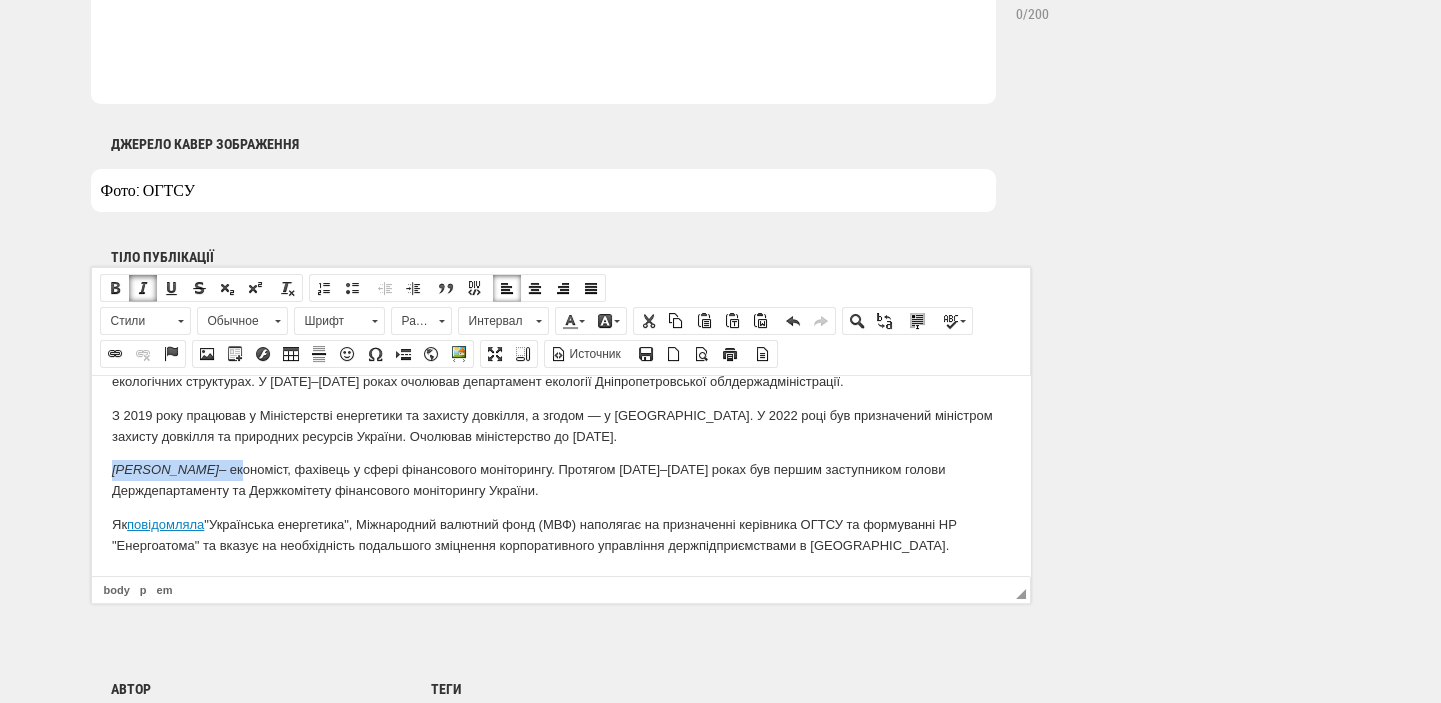 click at bounding box center (143, 288) 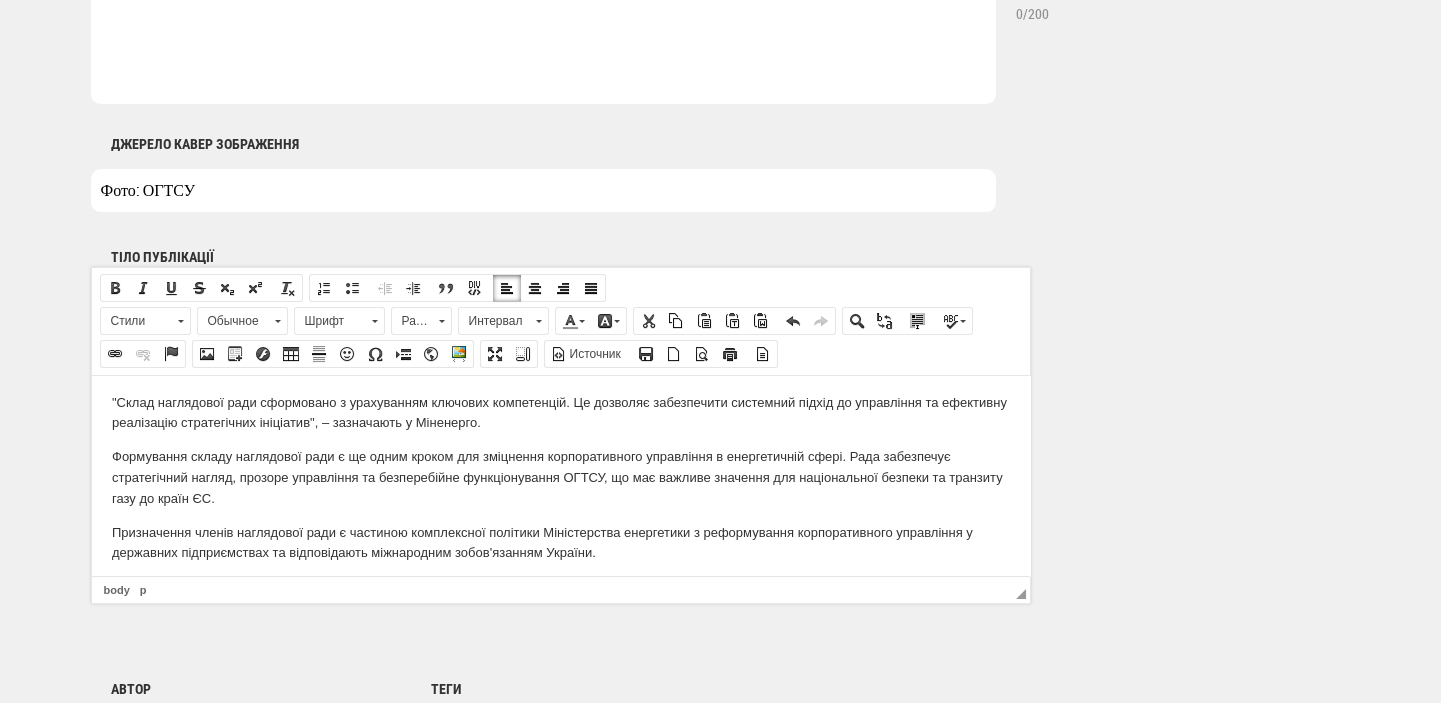 scroll, scrollTop: 215, scrollLeft: 0, axis: vertical 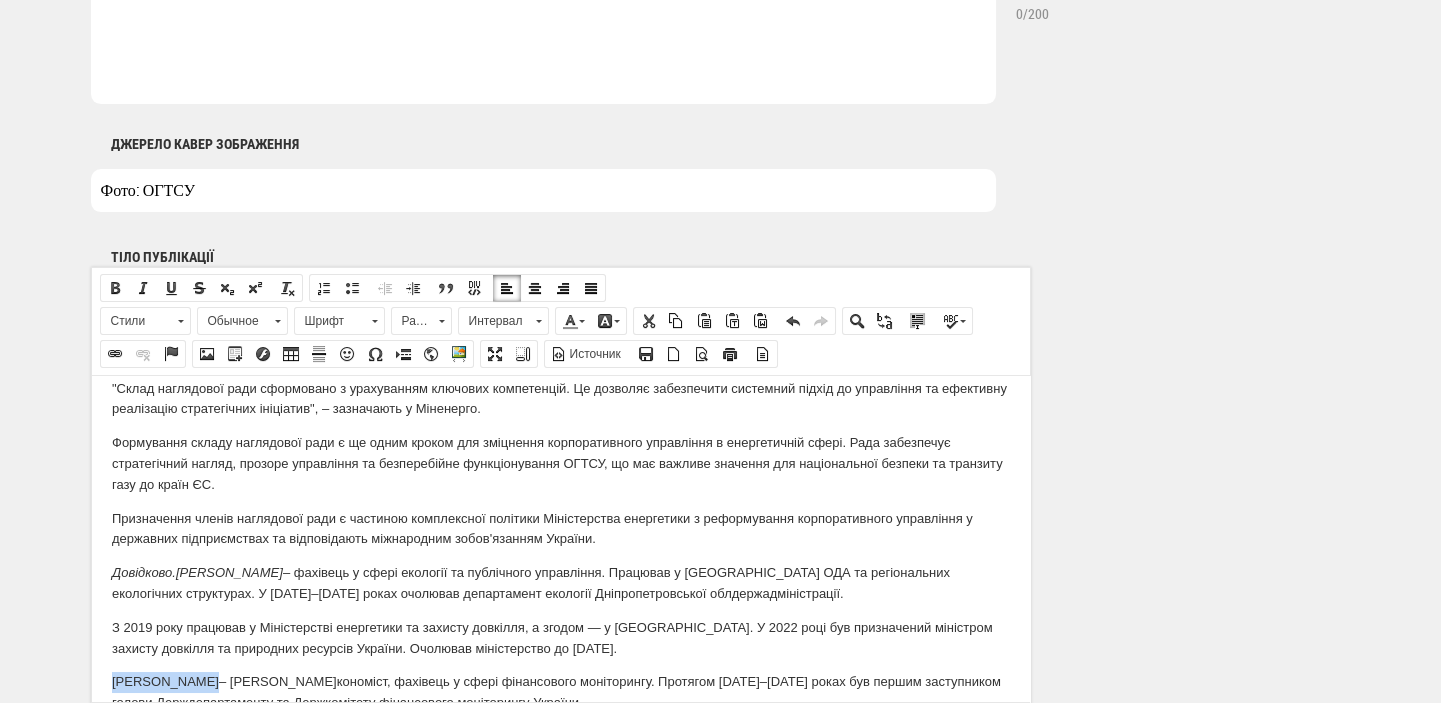 drag, startPoint x: 1022, startPoint y: 623, endPoint x: 1060, endPoint y: 738, distance: 121.11565 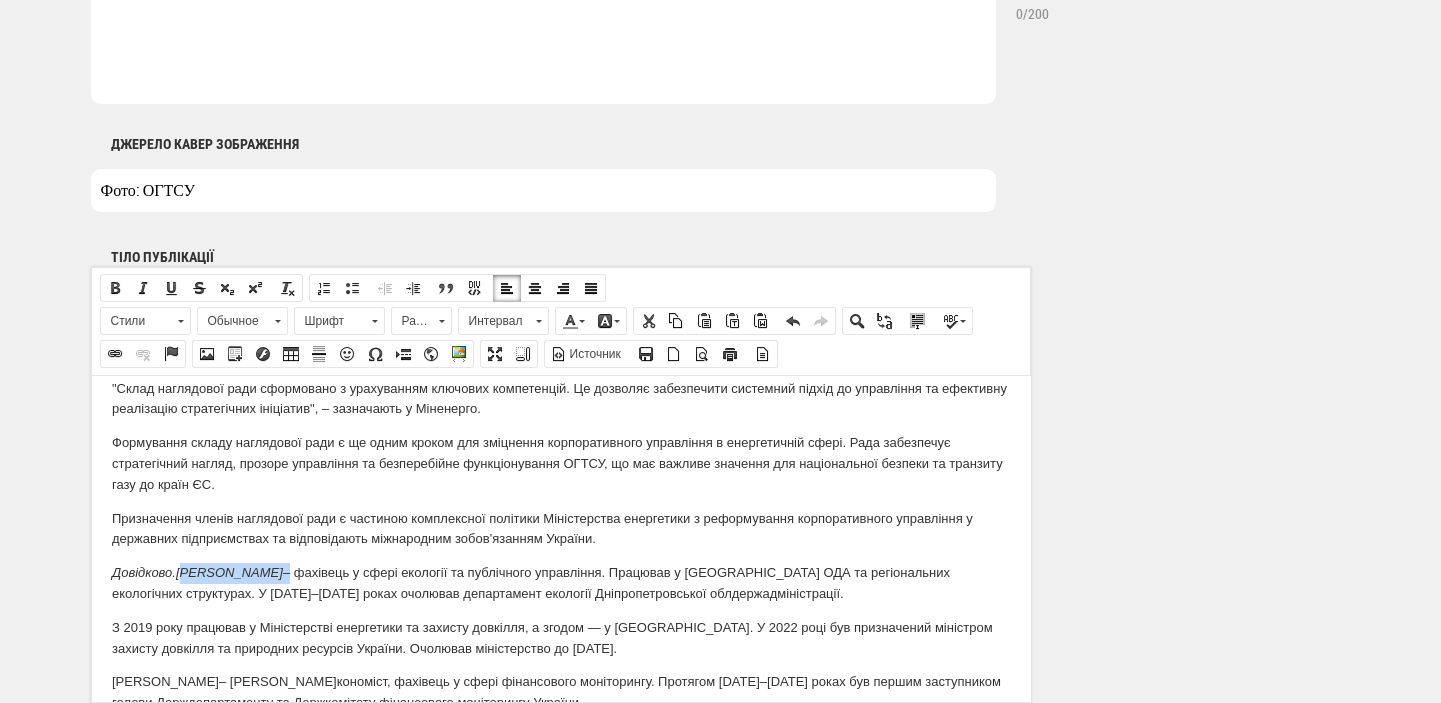 drag, startPoint x: 177, startPoint y: 567, endPoint x: 289, endPoint y: 567, distance: 112 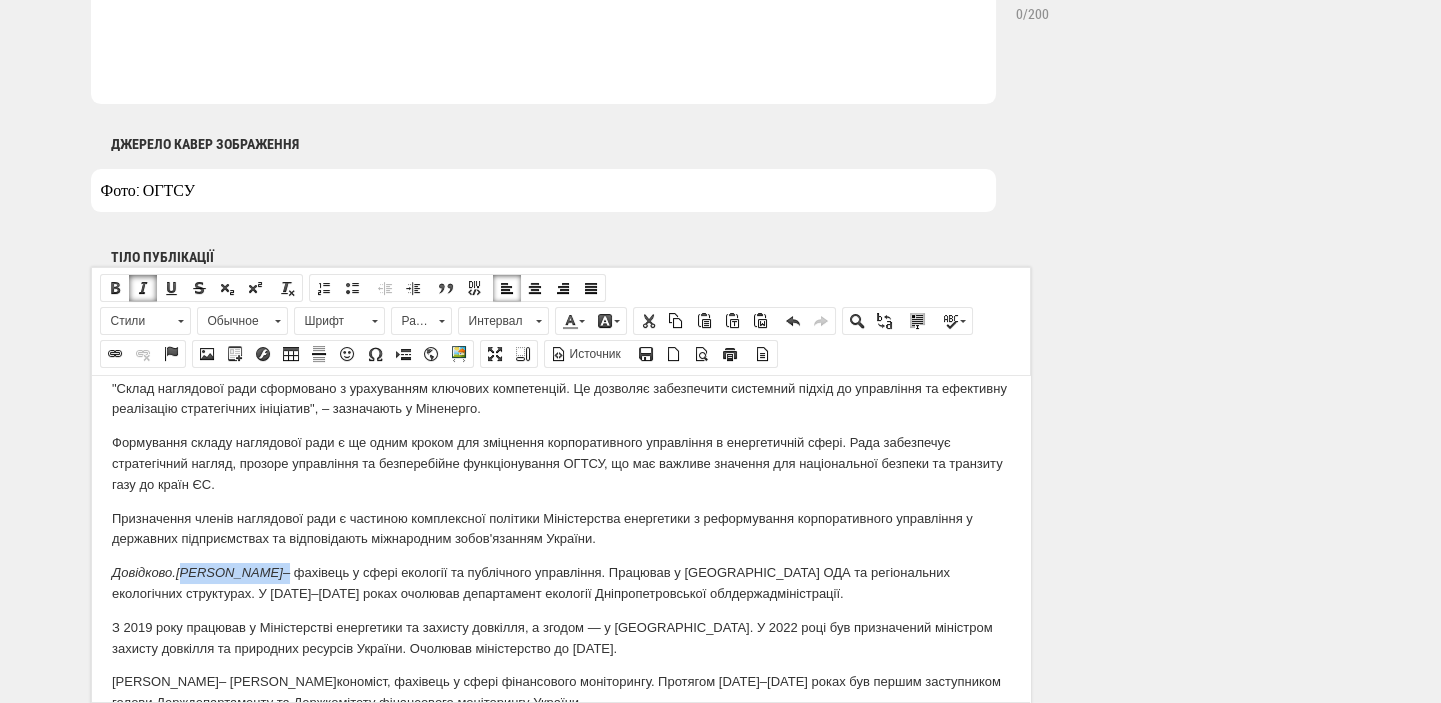 click at bounding box center [143, 288] 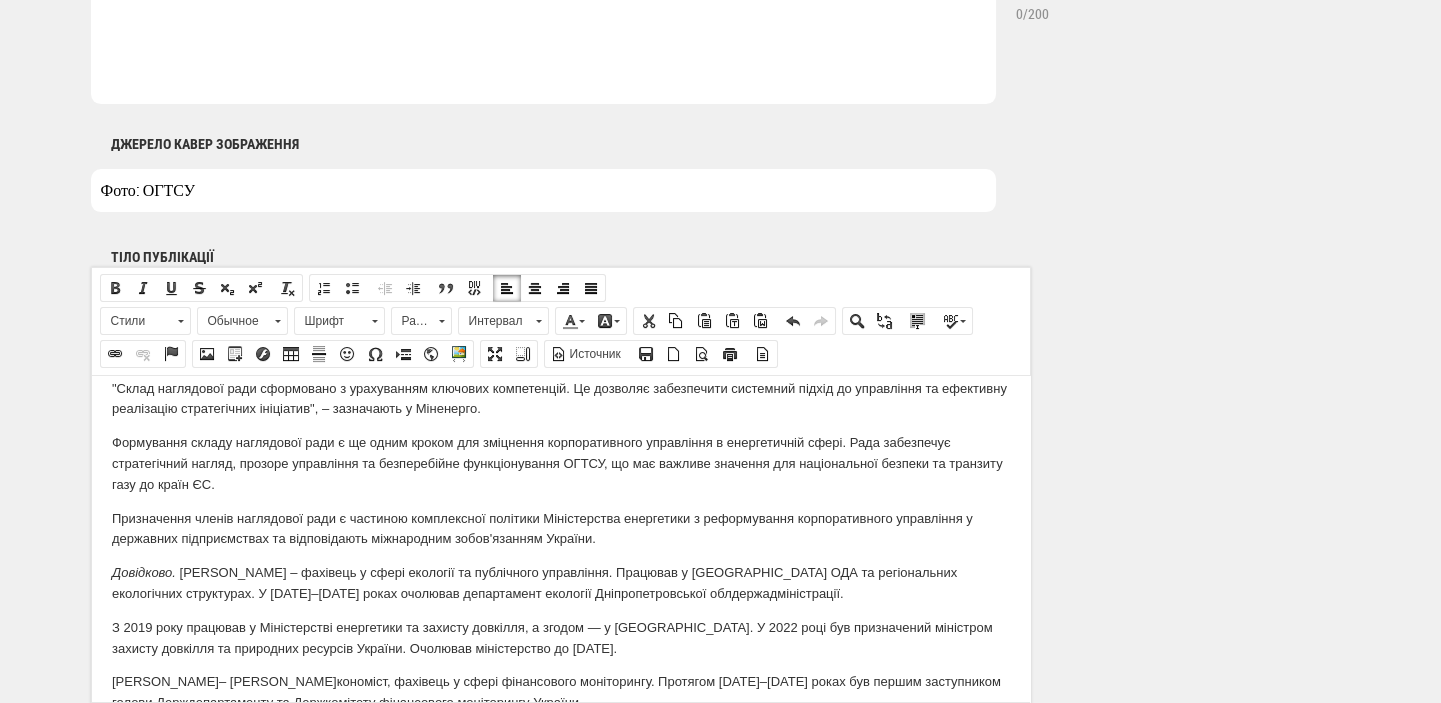 click on "Формування складу наглядової ради є ще одним кроком для зміцнення корпоративного управління в енергетичній сфері. Рада забезпечує стратегічний нагляд, прозоре управління та безперебійне функціонування ОГТСУ, що має важливе значення для національної безпеки та транзиту газу до країн ЄС." at bounding box center (560, 463) 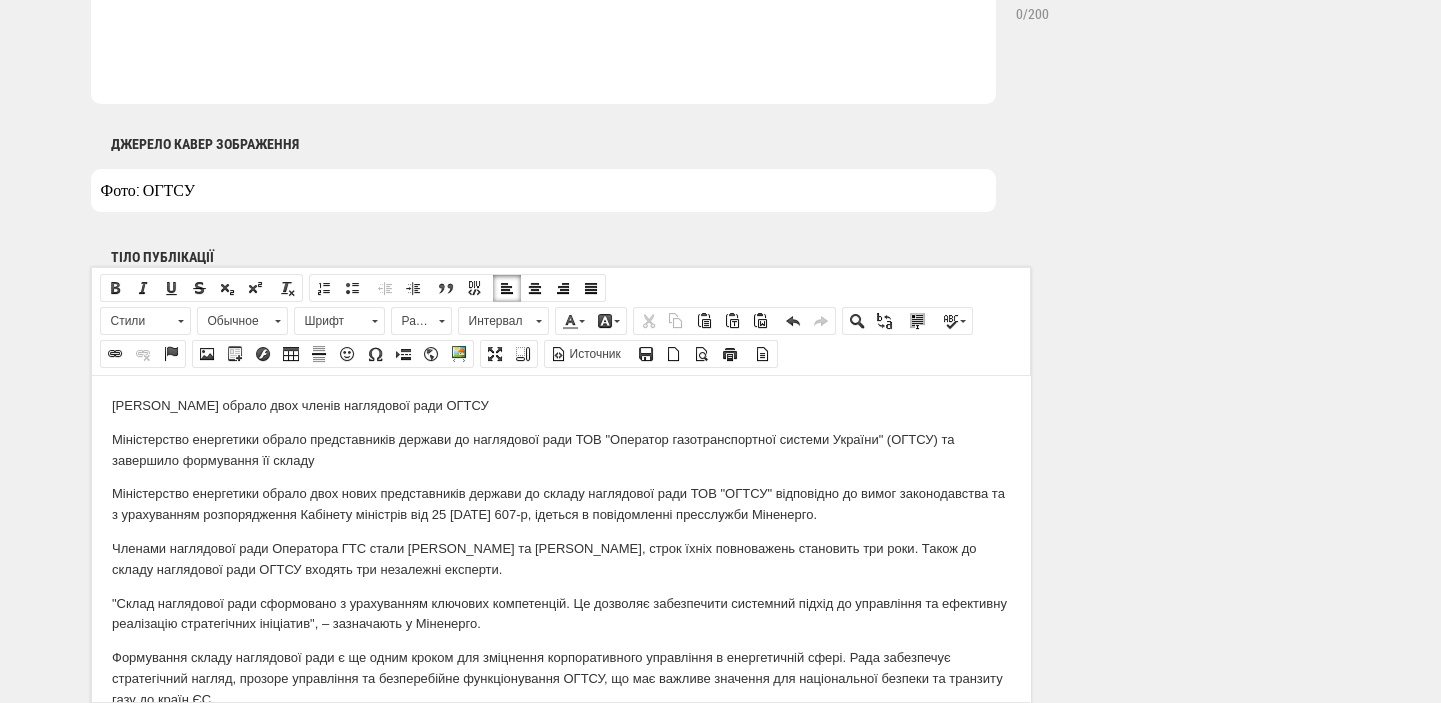 scroll, scrollTop: 0, scrollLeft: 0, axis: both 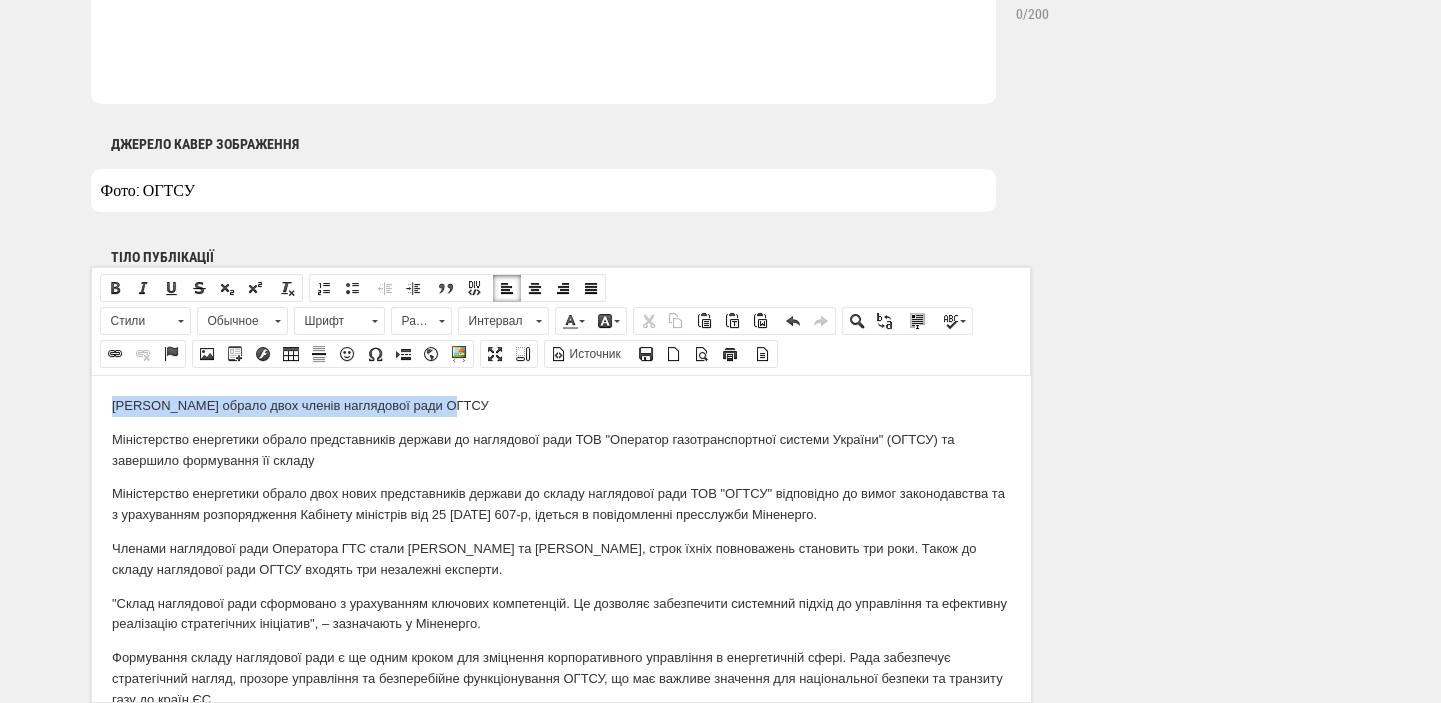 drag, startPoint x: 415, startPoint y: 396, endPoint x: -1, endPoint y: 399, distance: 416.0108 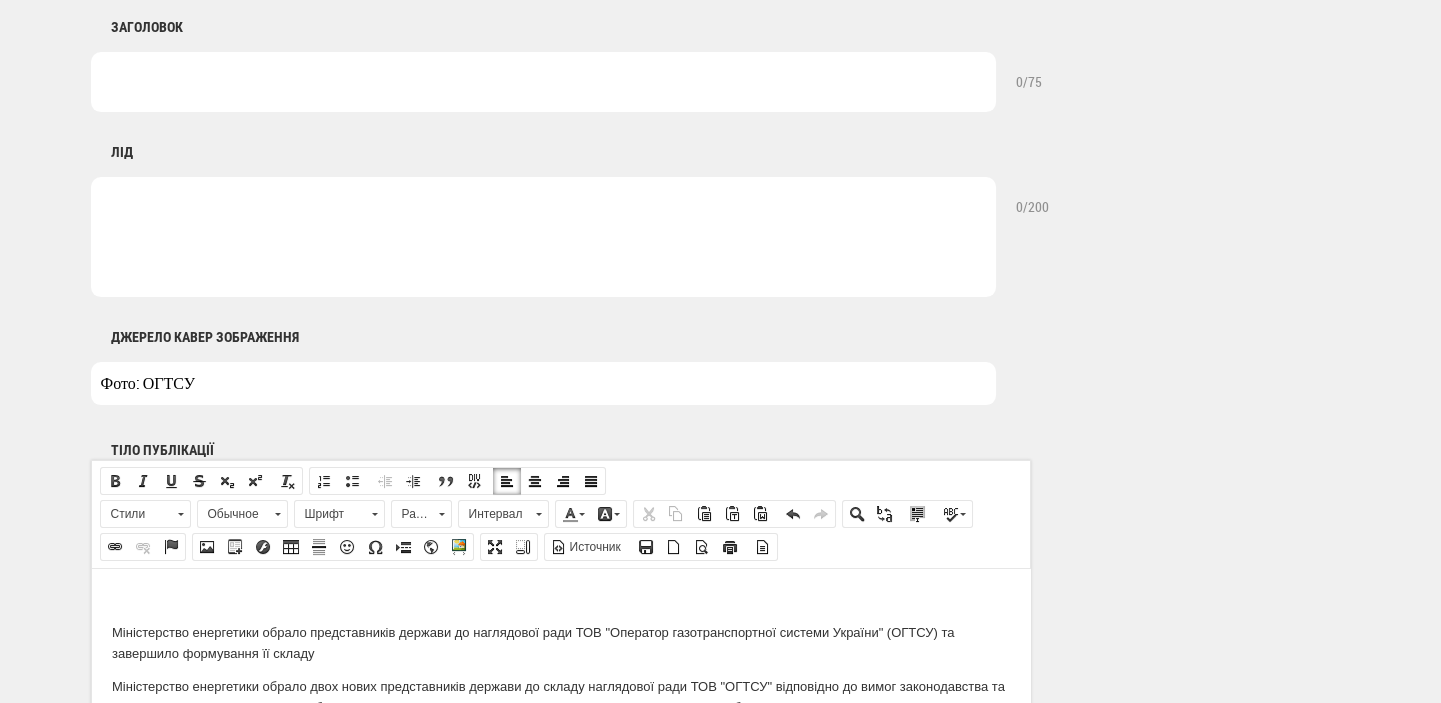 scroll, scrollTop: 848, scrollLeft: 0, axis: vertical 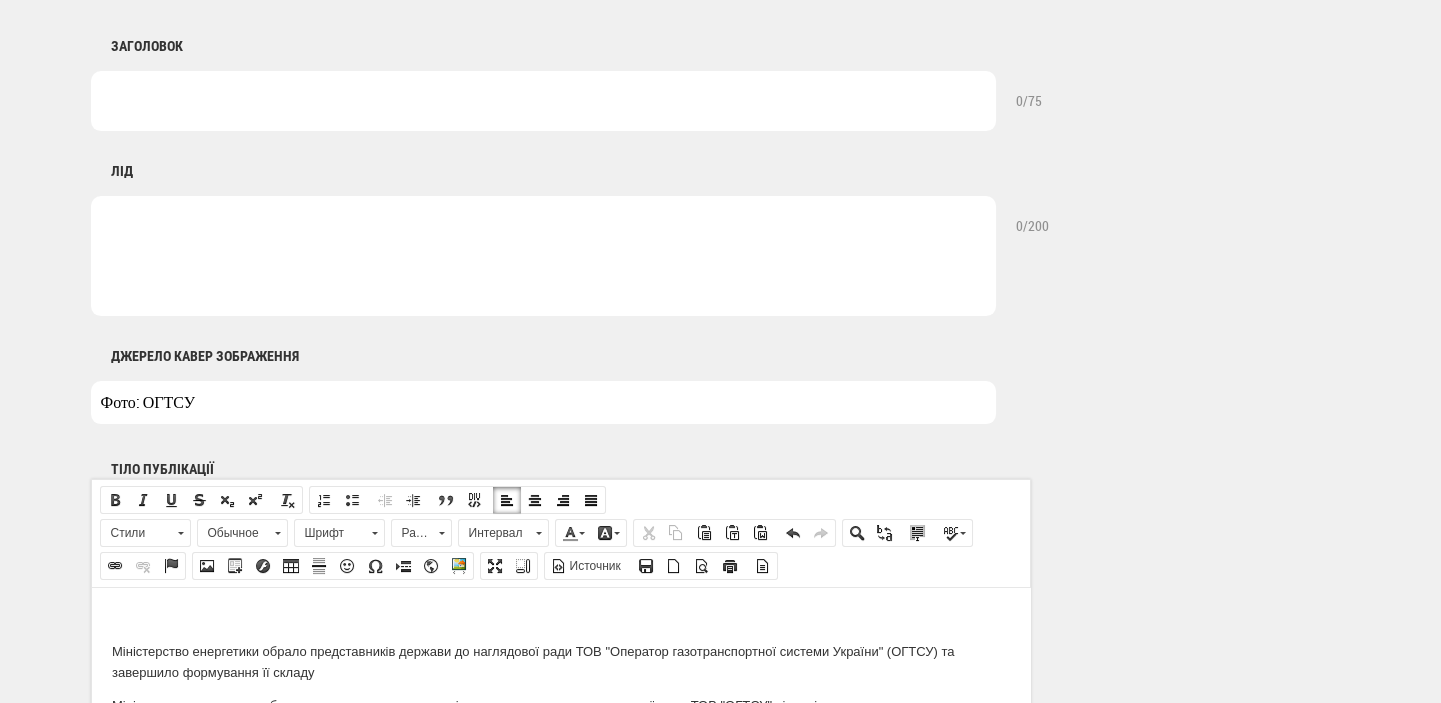 click at bounding box center (543, 101) 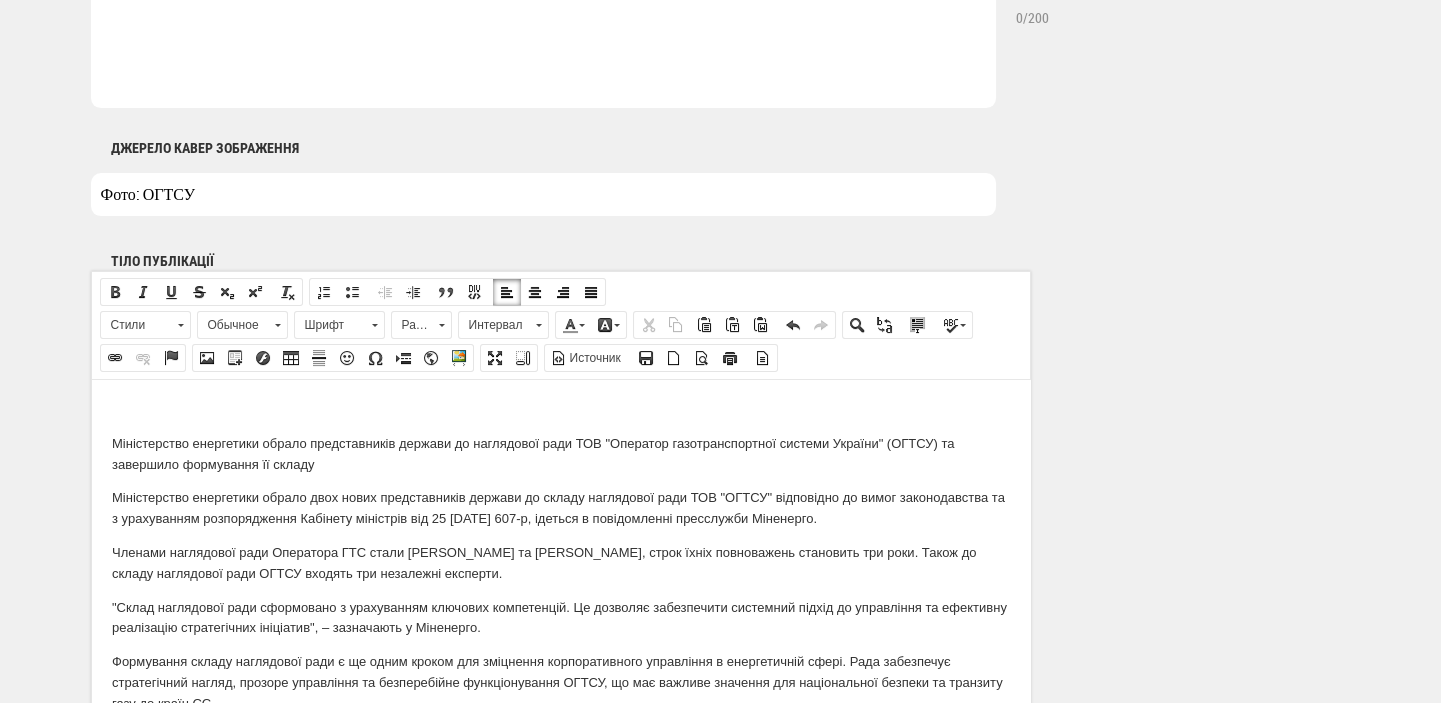 scroll, scrollTop: 1060, scrollLeft: 0, axis: vertical 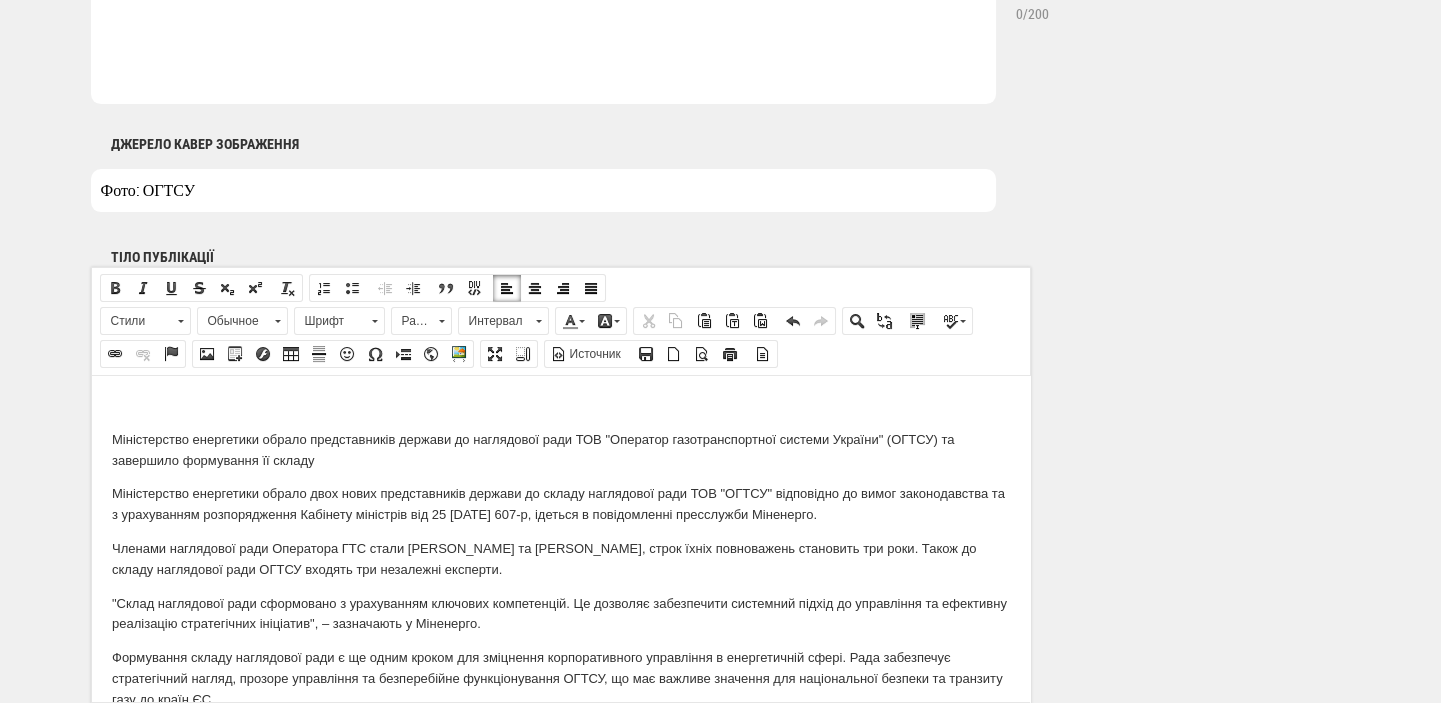 type on "[PERSON_NAME] обрало двох членів наглядової ради ОГТСУ" 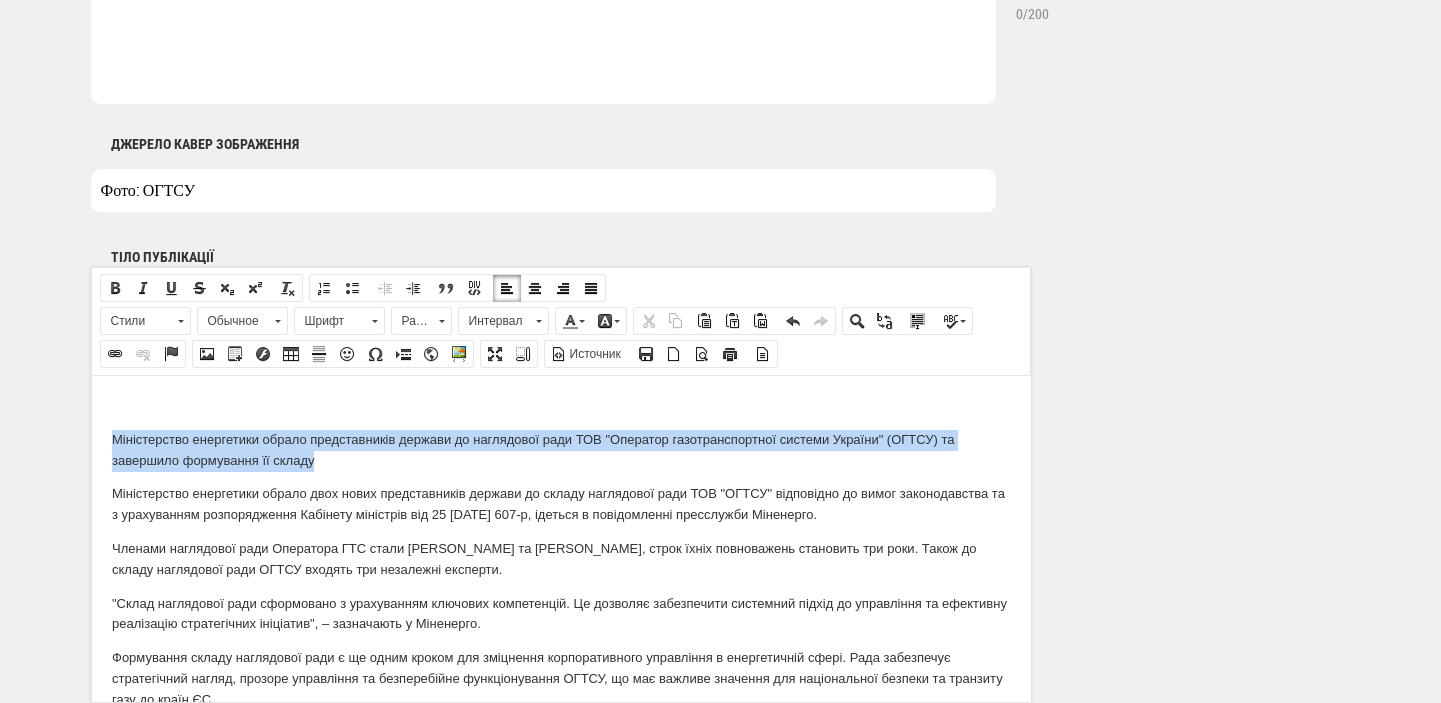 drag, startPoint x: 318, startPoint y: 462, endPoint x: 74, endPoint y: 441, distance: 244.90202 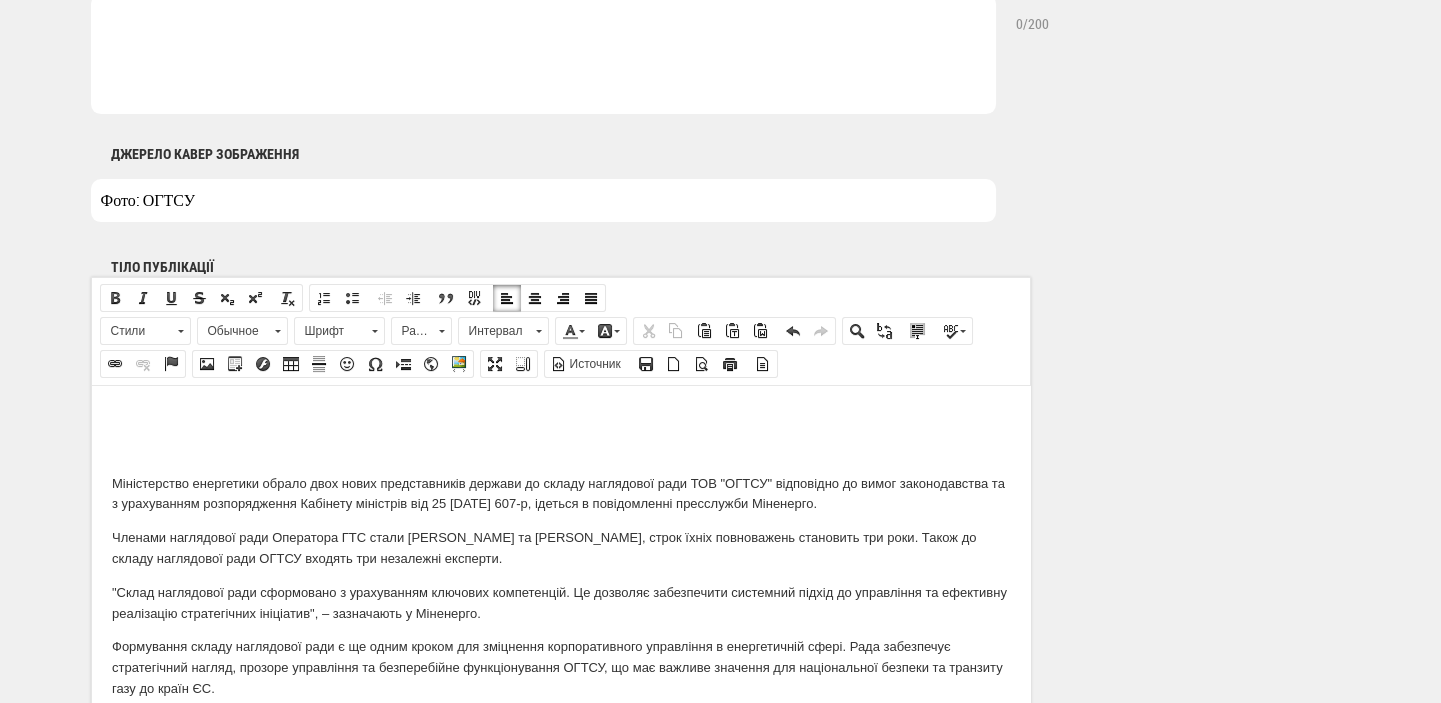 scroll, scrollTop: 636, scrollLeft: 0, axis: vertical 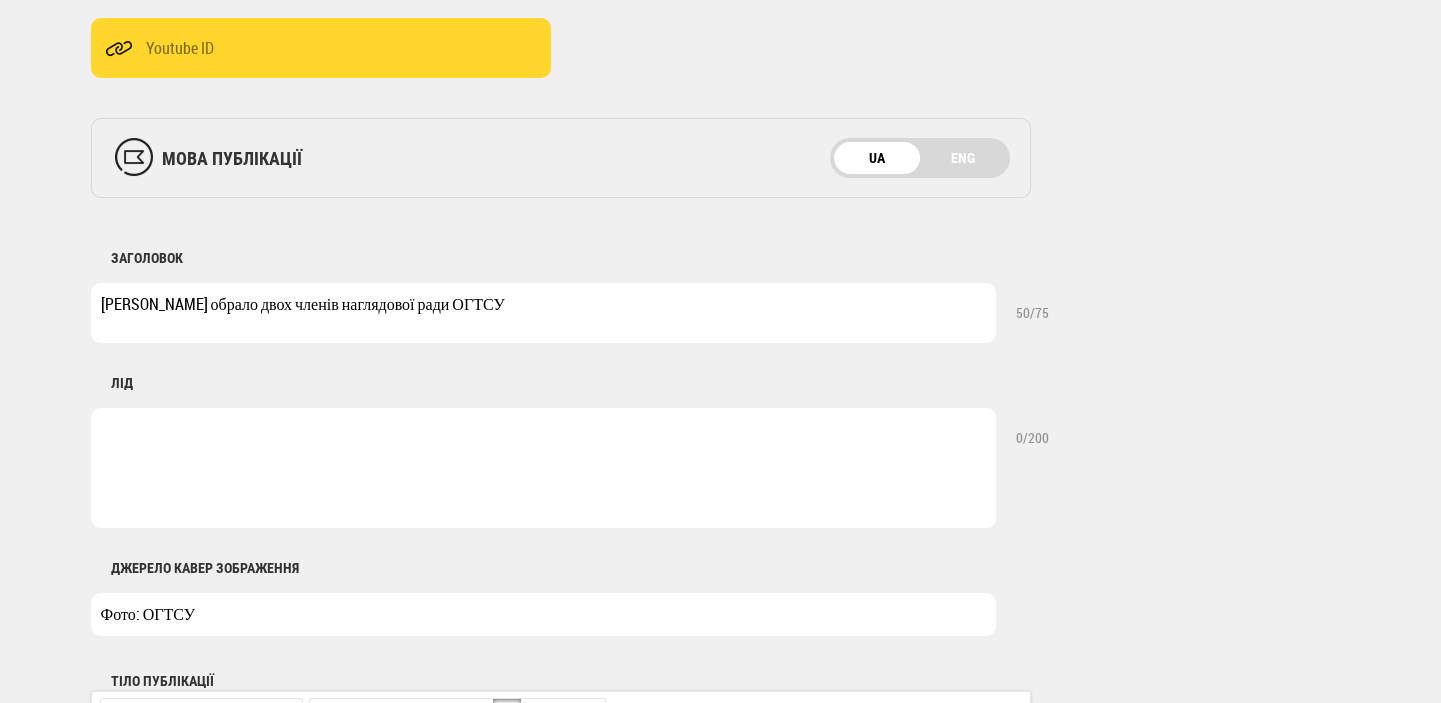 click at bounding box center [543, 468] 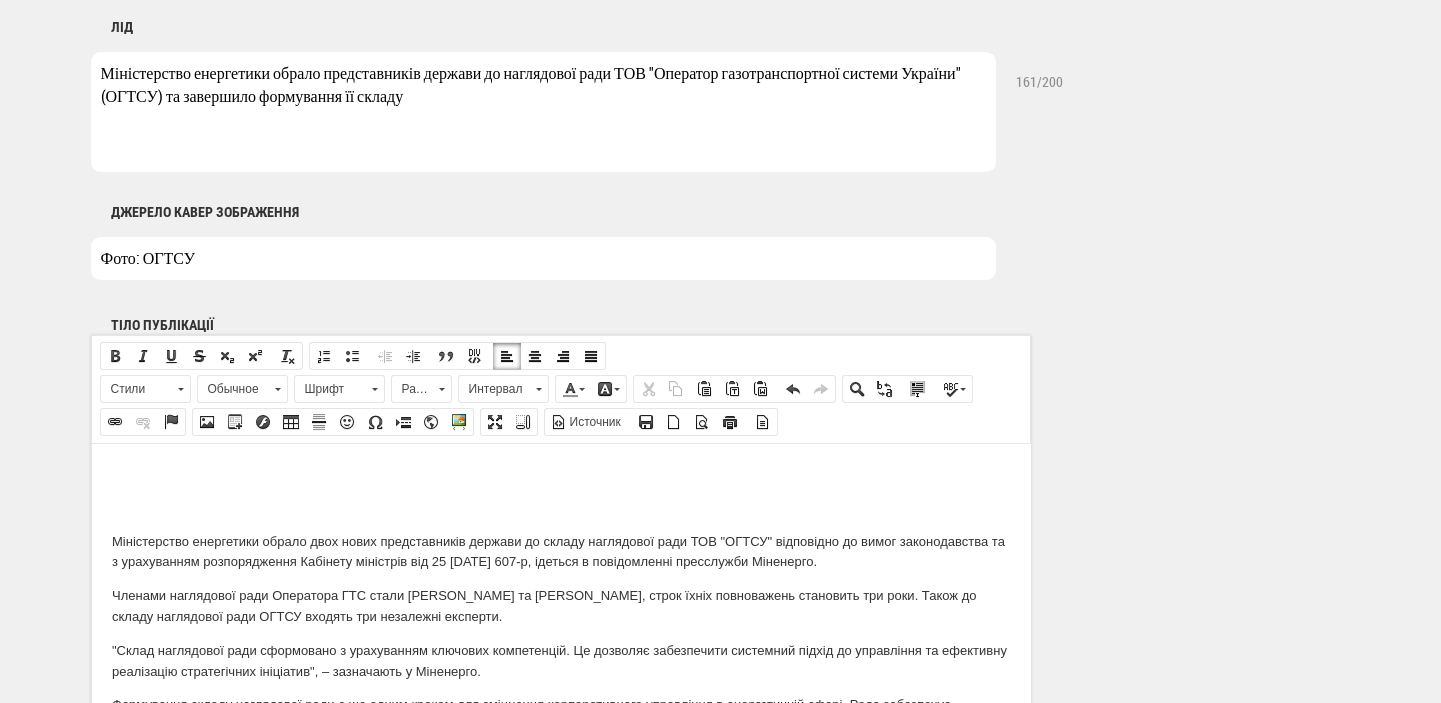scroll, scrollTop: 1060, scrollLeft: 0, axis: vertical 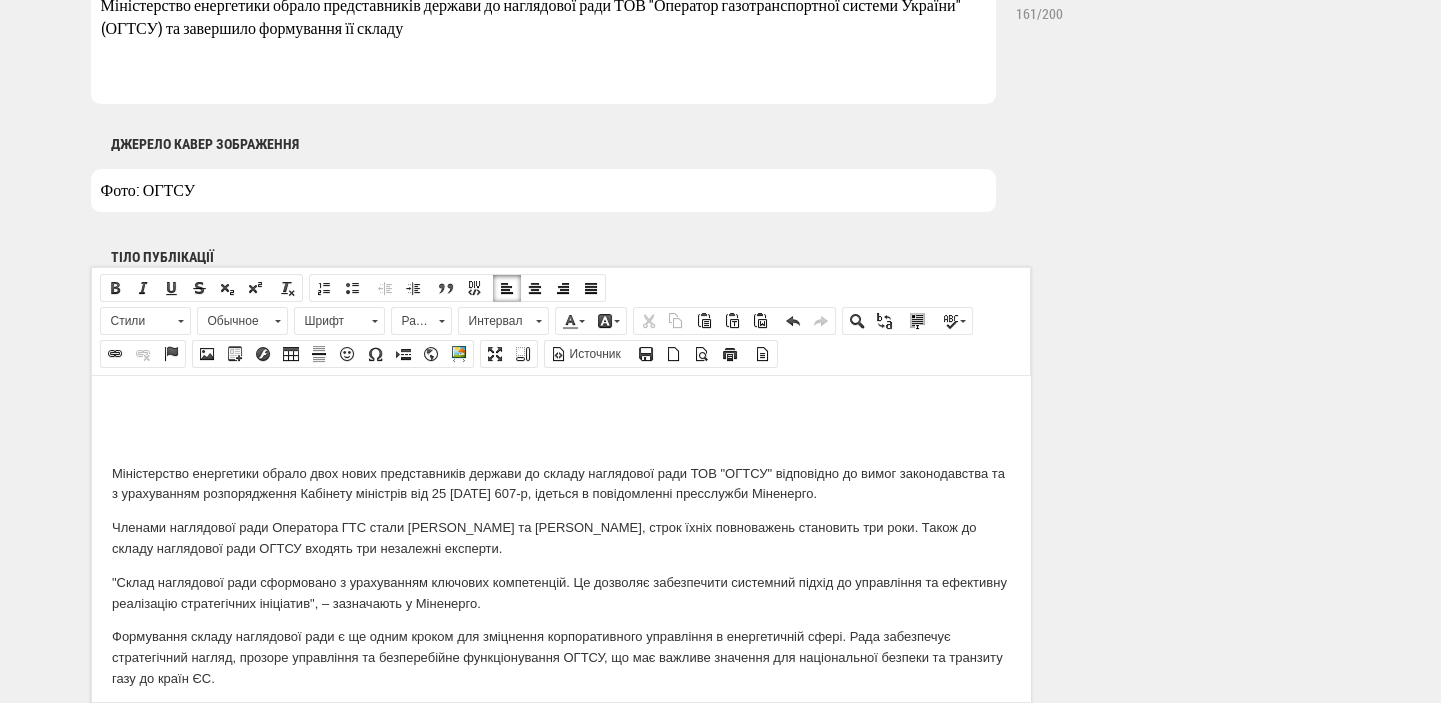 type on "Міністерство енергетики обрало представників держави до наглядової ради ТОВ "Оператор газотранспортної системи України" (ОГТСУ) та завершило формування її складу" 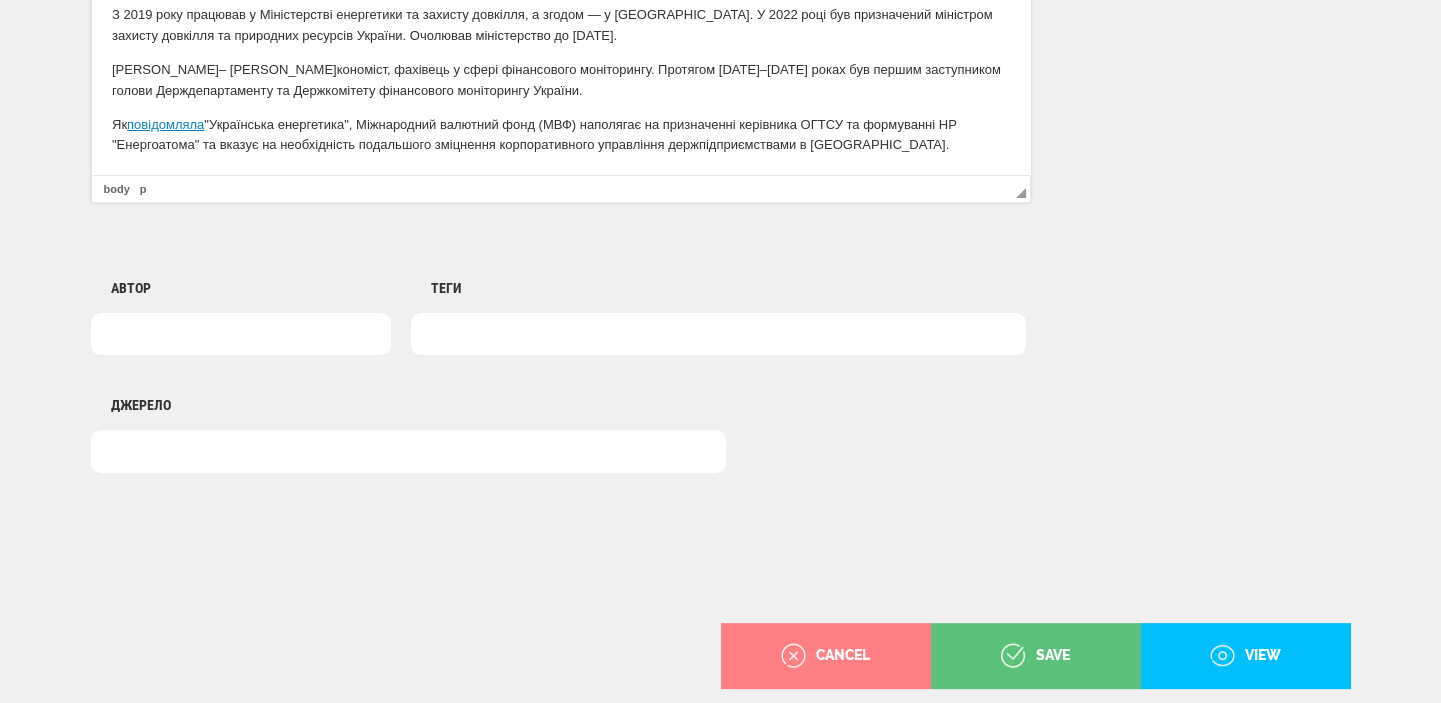 scroll, scrollTop: 1619, scrollLeft: 0, axis: vertical 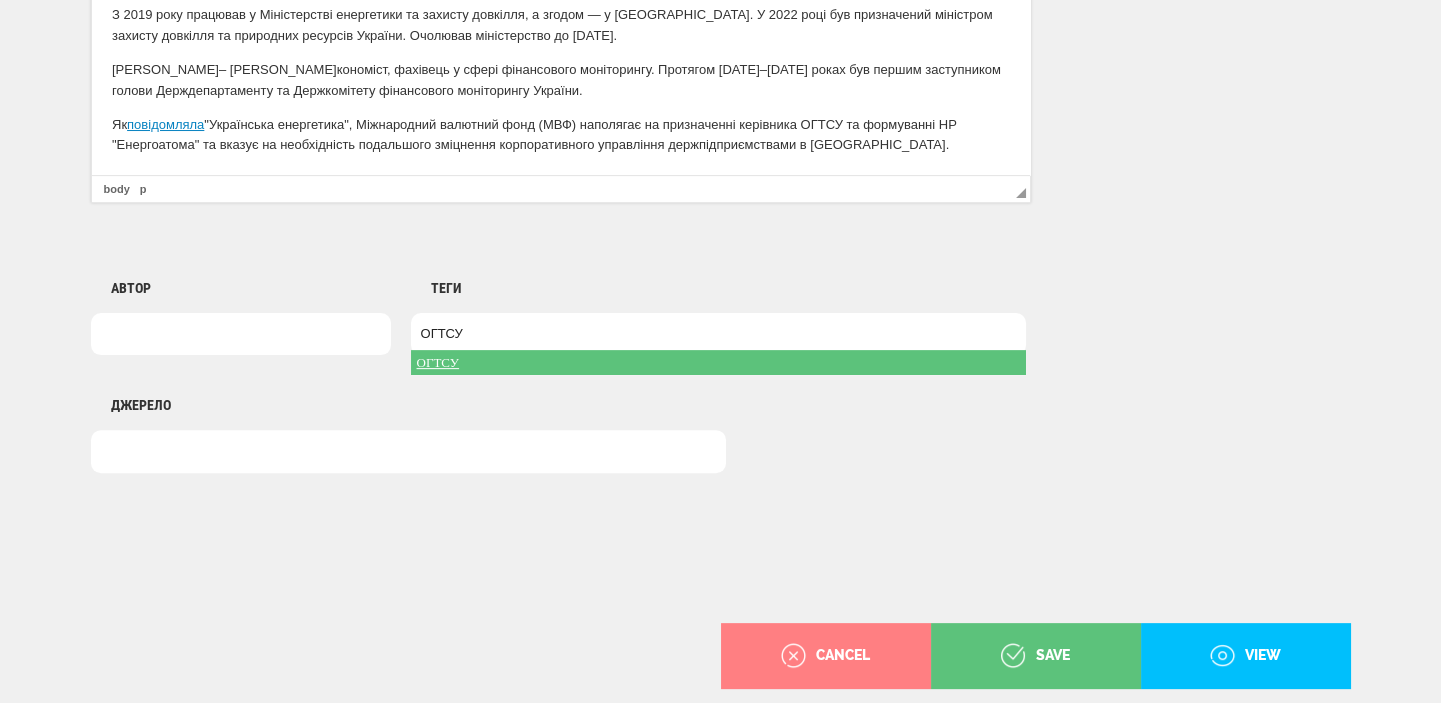 type on "ОГТСУ" 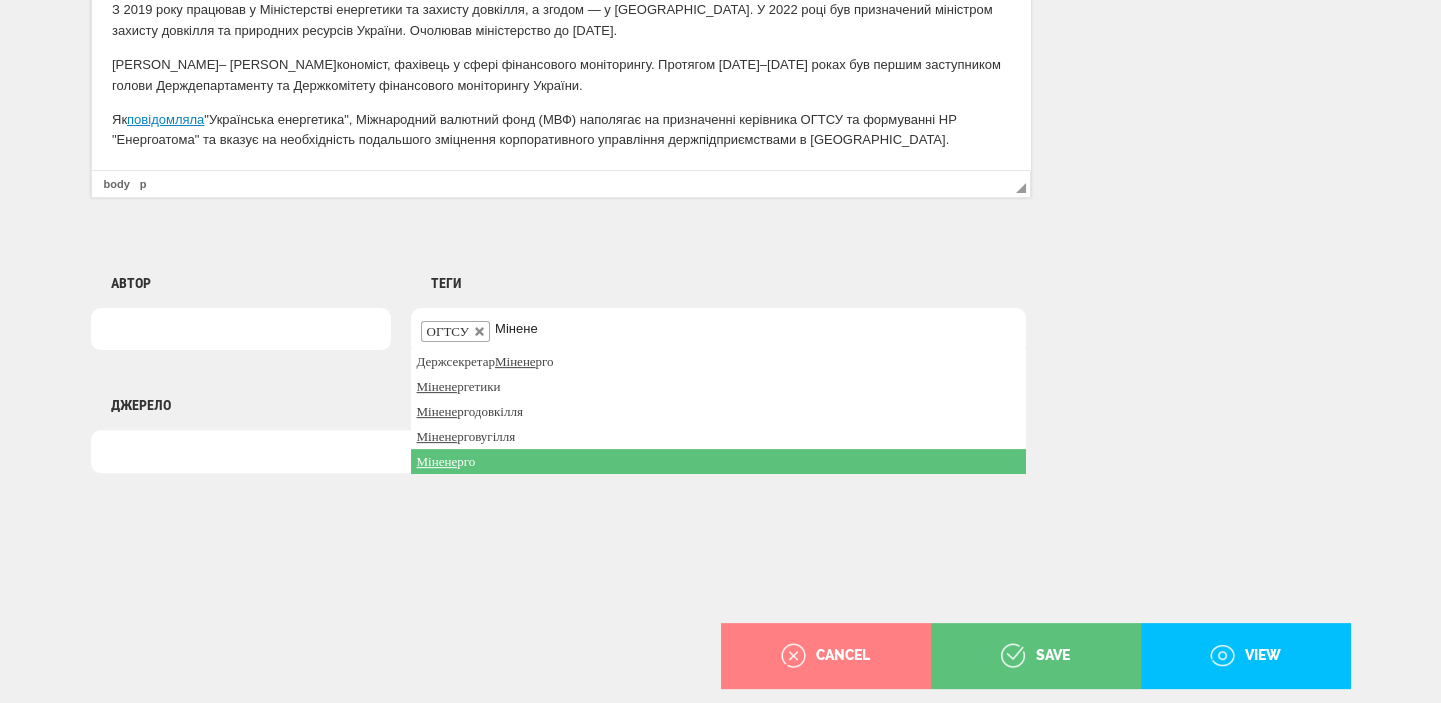 type on "Мінене" 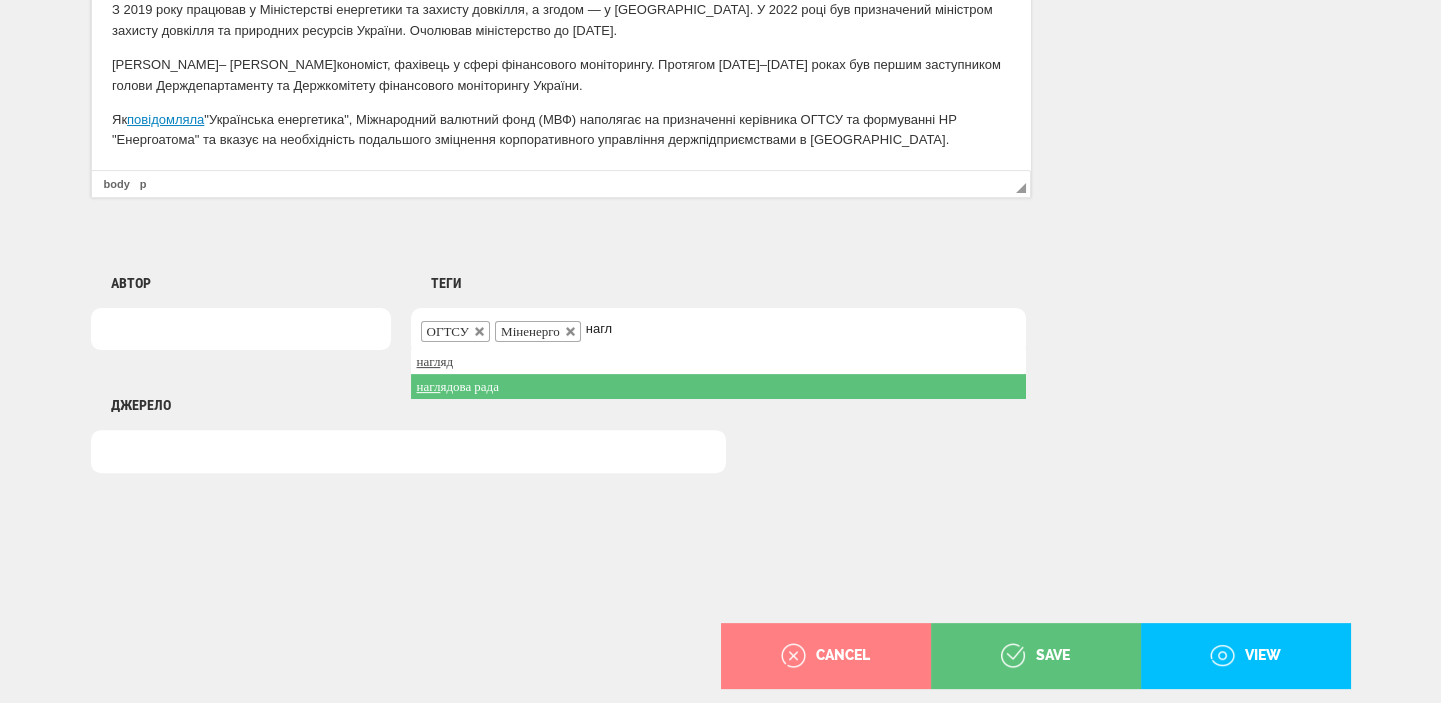 type on "нагл" 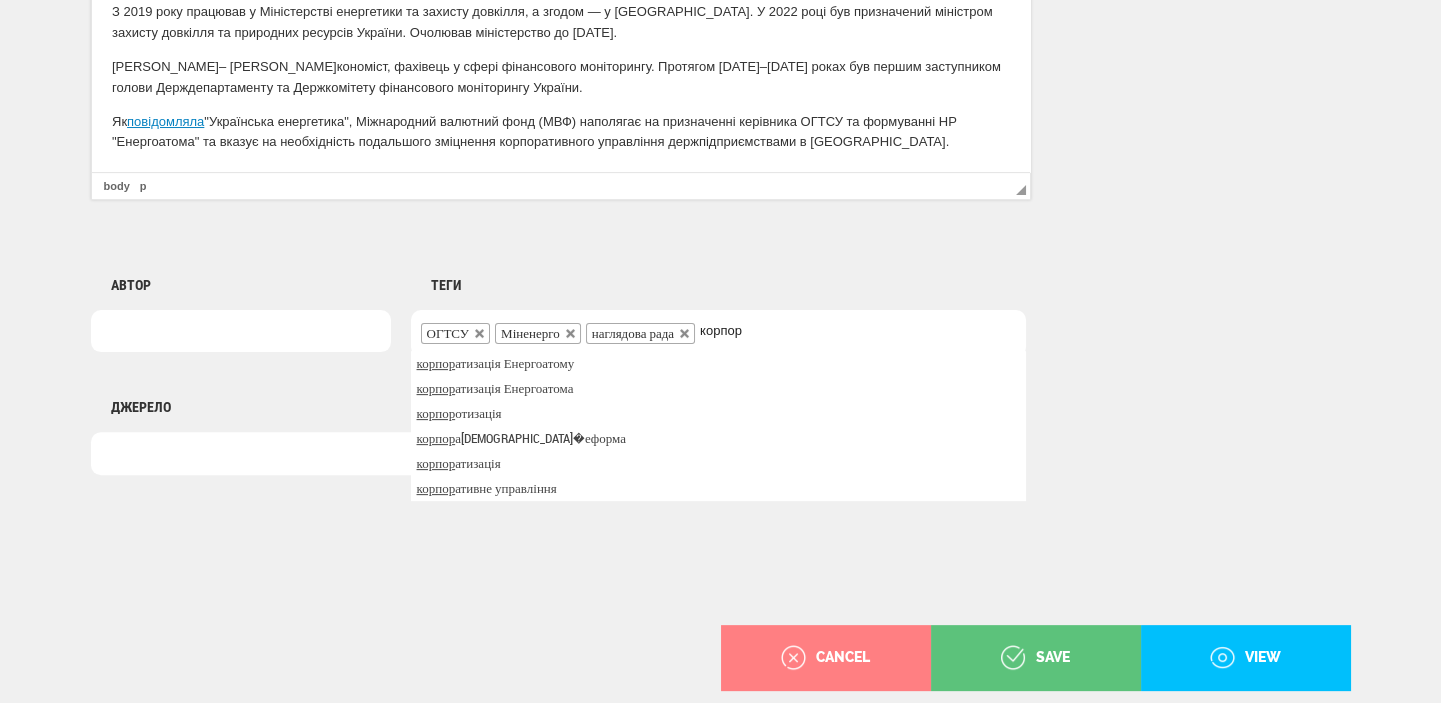 scroll, scrollTop: 1619, scrollLeft: 0, axis: vertical 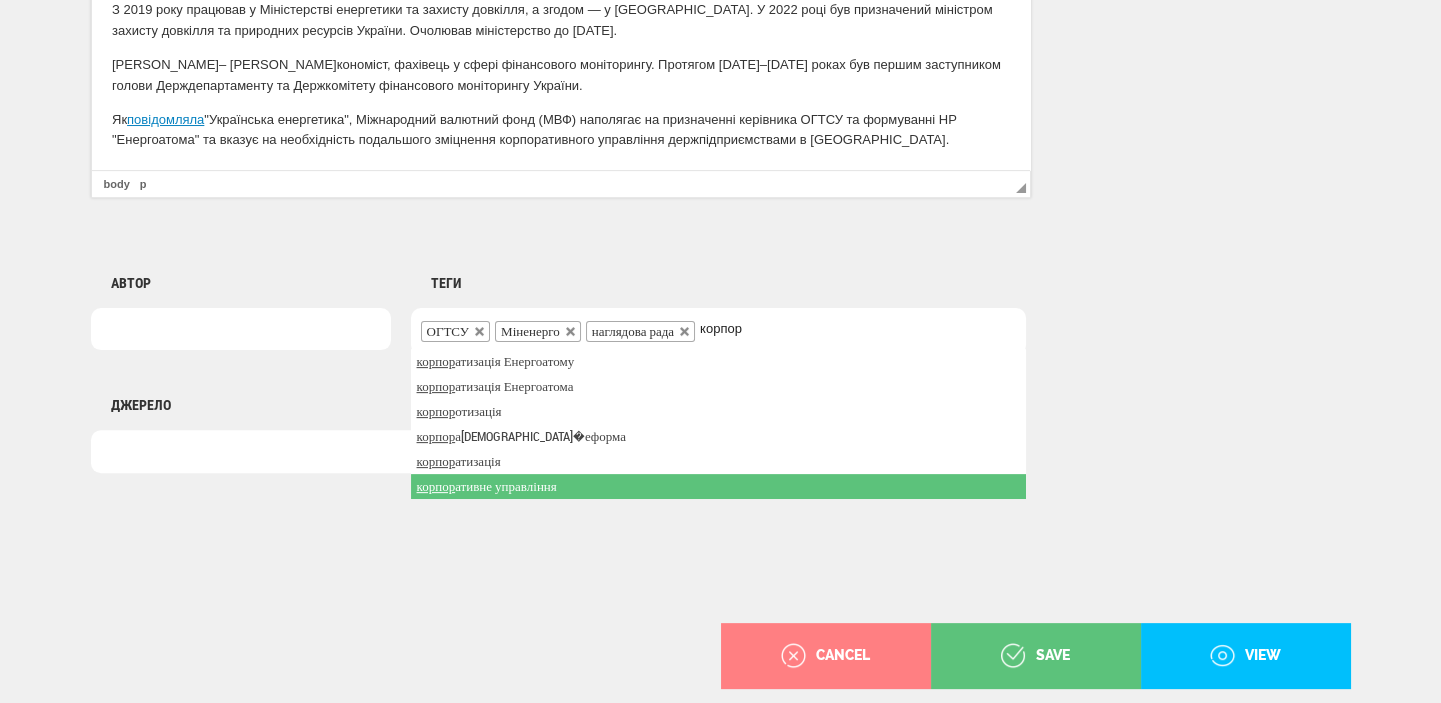 type on "корпор" 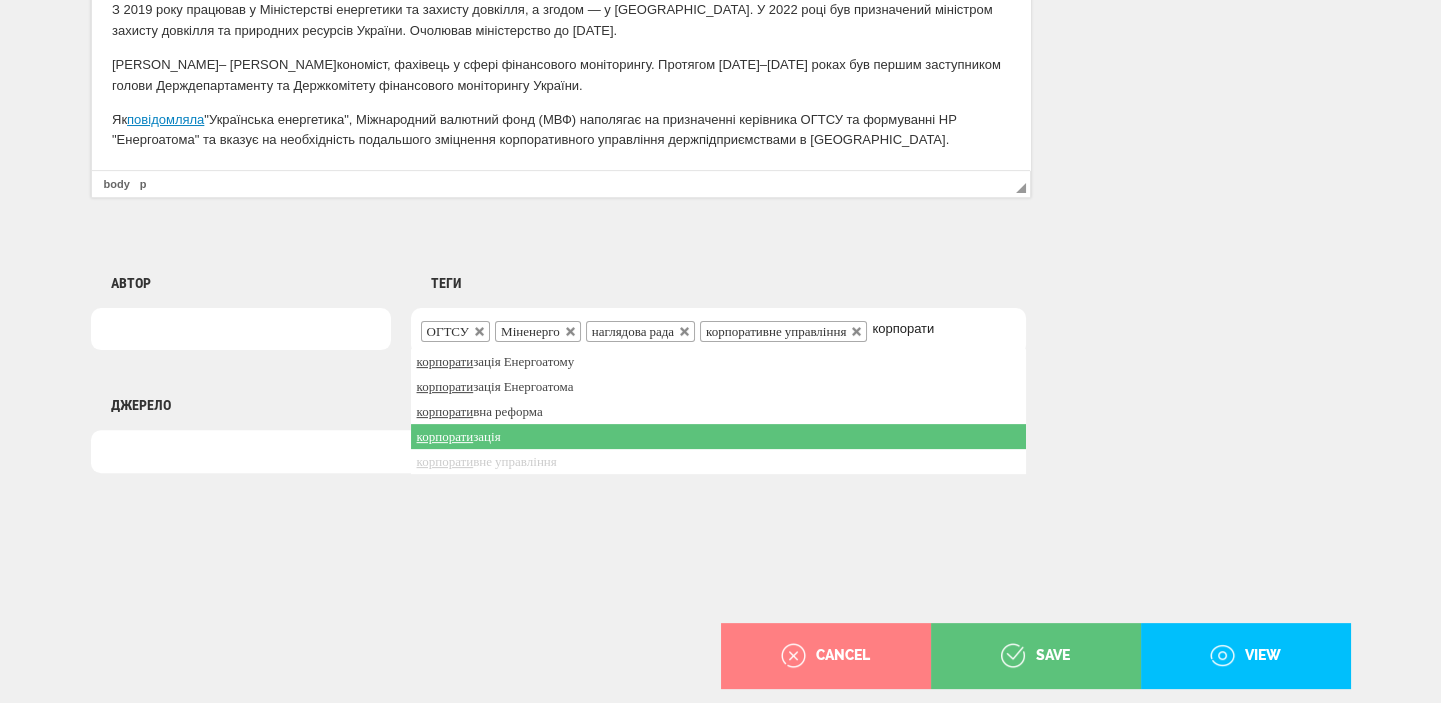 type on "корпорати" 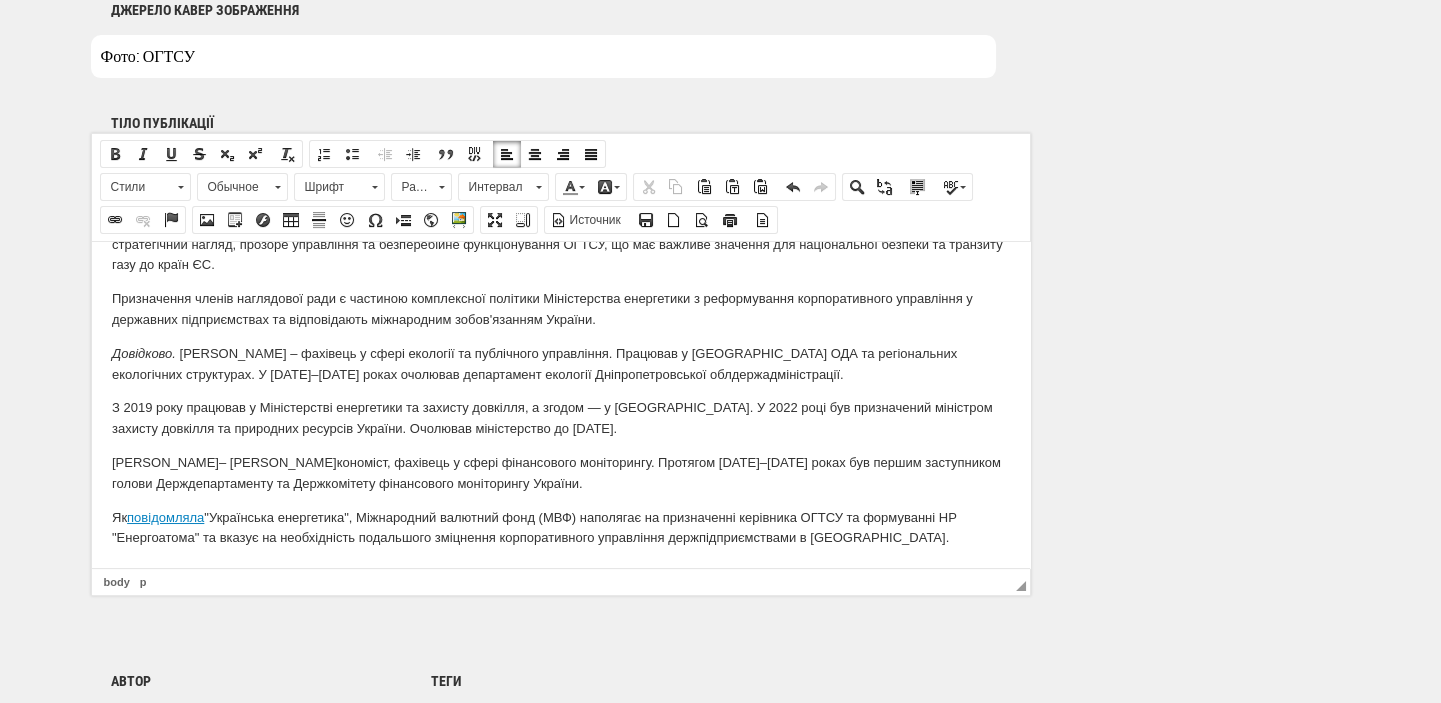 scroll, scrollTop: 0, scrollLeft: 0, axis: both 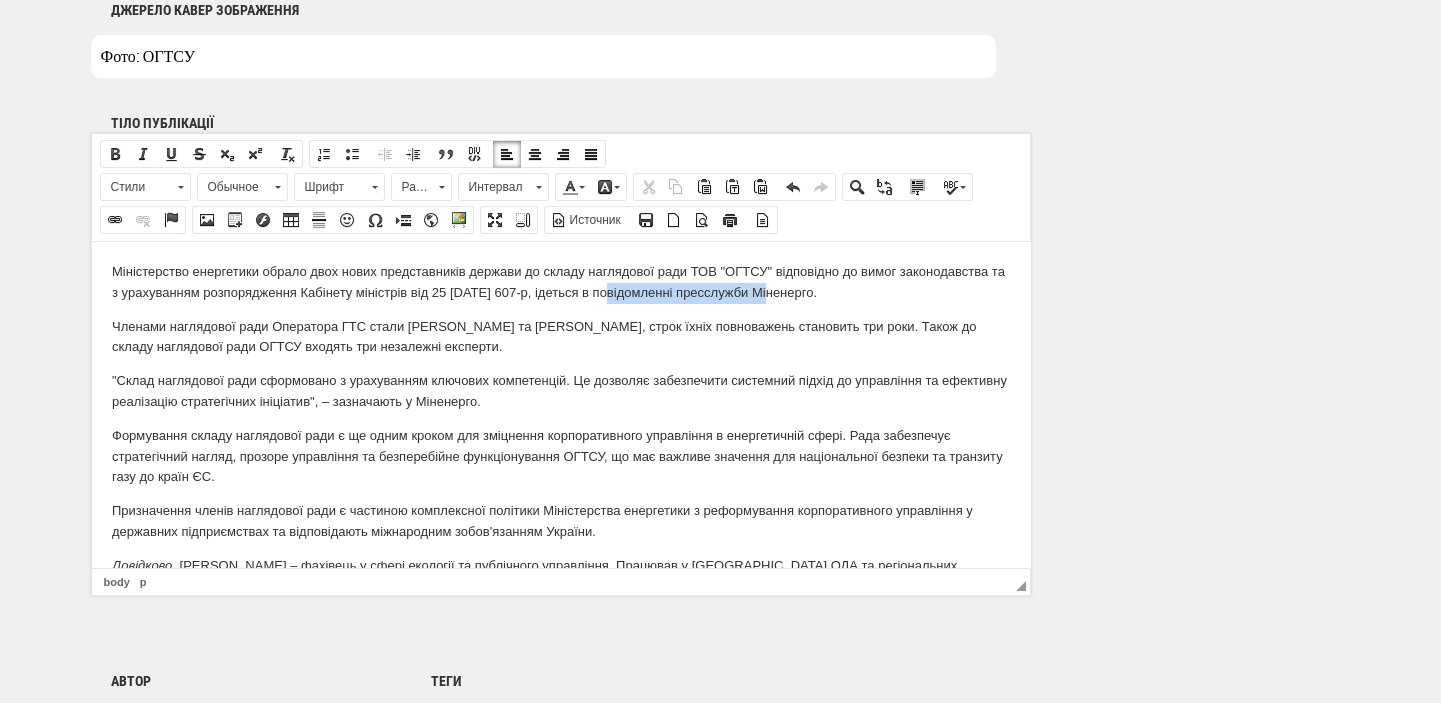 drag, startPoint x: 633, startPoint y: 291, endPoint x: 773, endPoint y: 293, distance: 140.01428 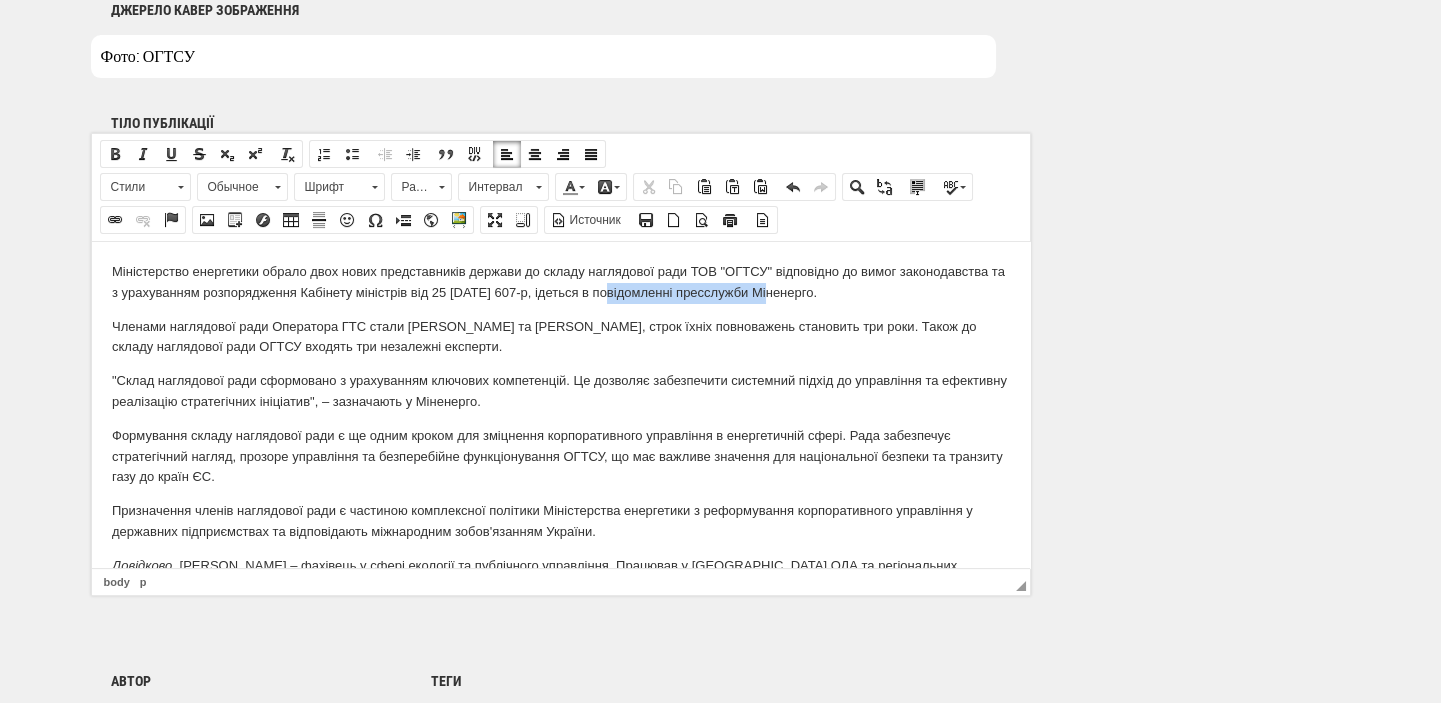 click on "Міністерство енергетики обрало двох нових представників держави до складу наглядової ради ТОВ "ОГТСУ" відповідно до вимог законодавства та з урахуванням розпорядження Кабінету міністрів від 25 червня 2025 року № 607-р, ідеться в повідомленні пресслужби Міненерго." at bounding box center [560, 282] 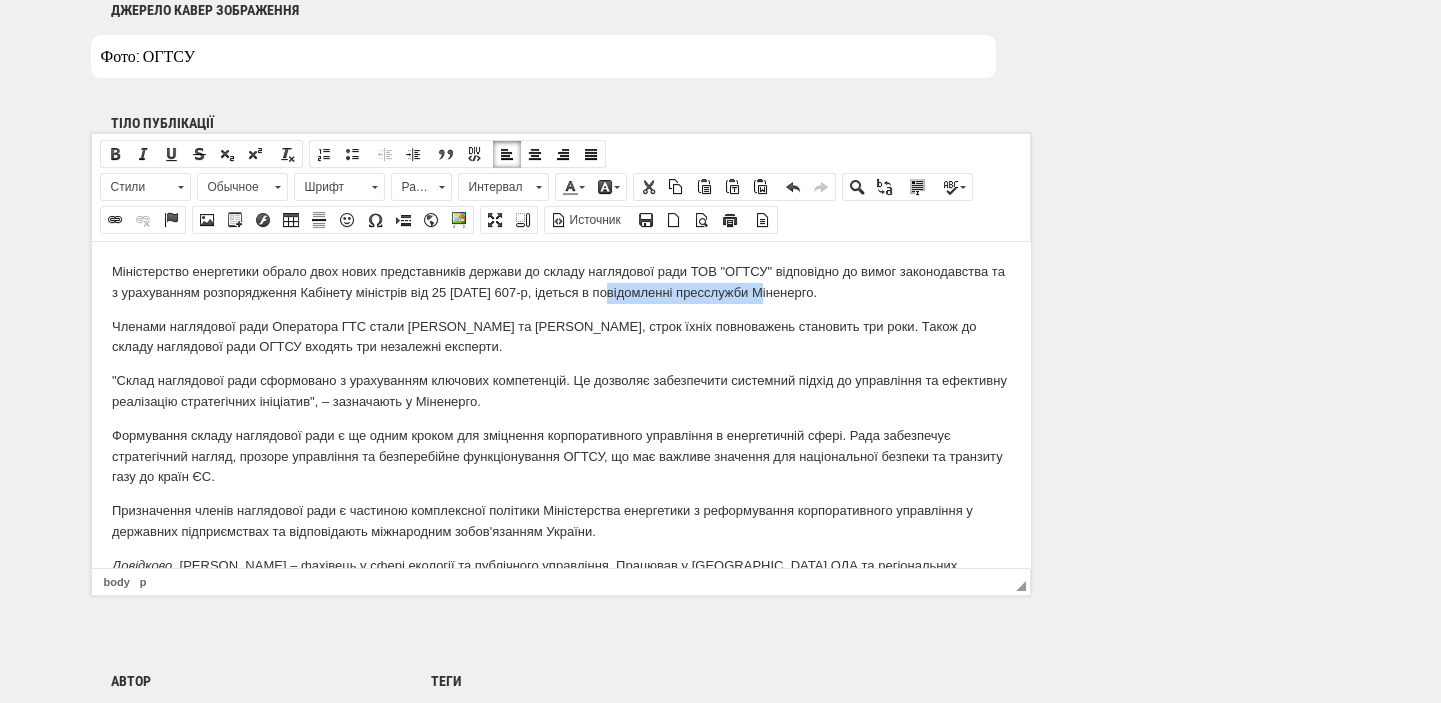 click on "Міністерство енергетики обрало двох нових представників держави до складу наглядової ради ТОВ "ОГТСУ" відповідно до вимог законодавства та з урахуванням розпорядження Кабінету міністрів від 25 червня 2025 року № 607-р, ідеться в повідомленні пресслужби Міненерго." at bounding box center [560, 282] 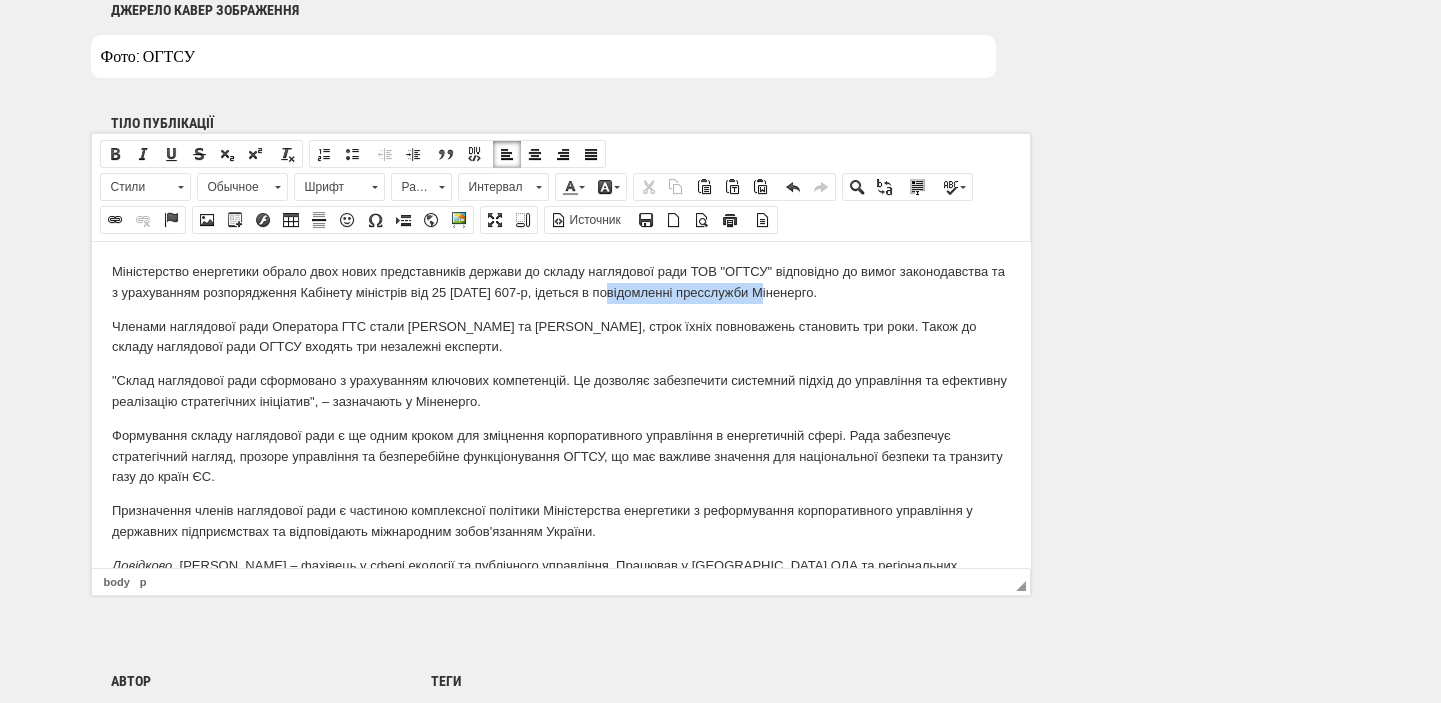 drag, startPoint x: 633, startPoint y: 290, endPoint x: 769, endPoint y: 296, distance: 136.1323 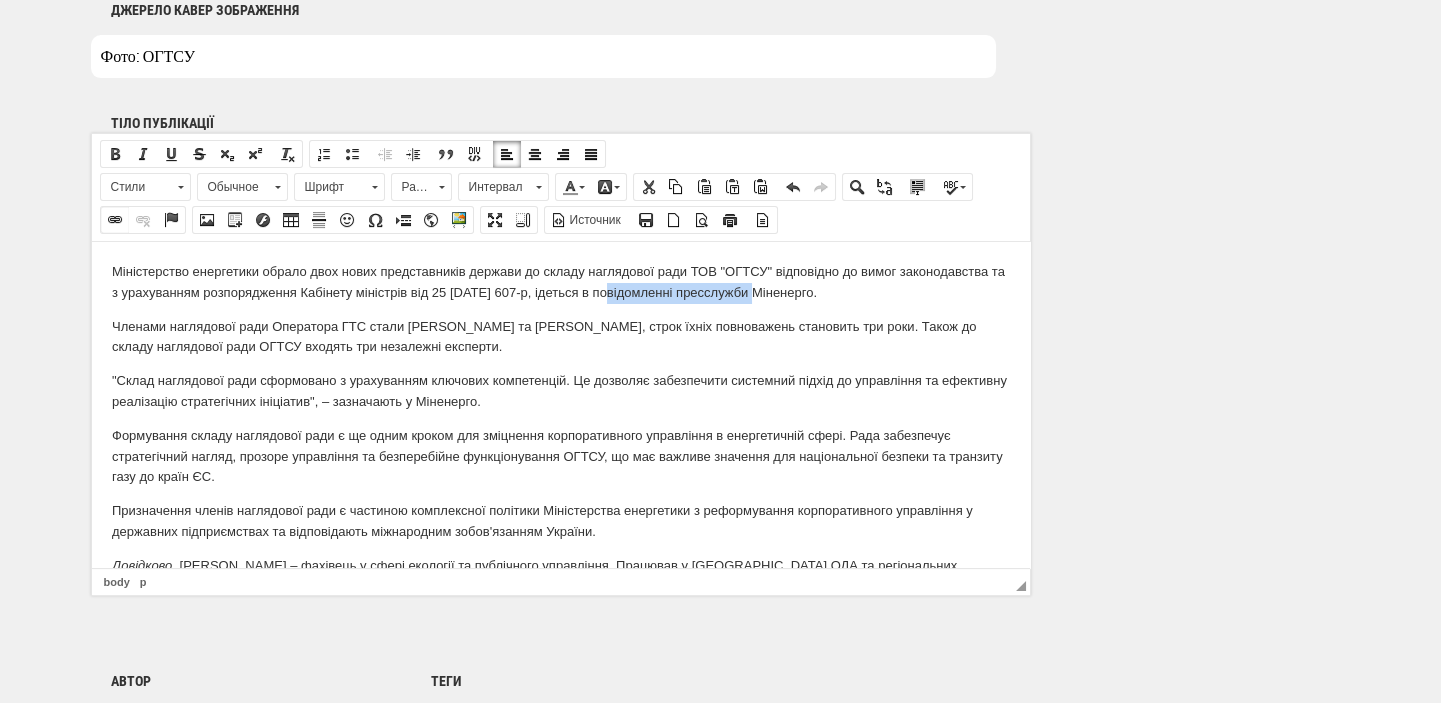 click at bounding box center (115, 220) 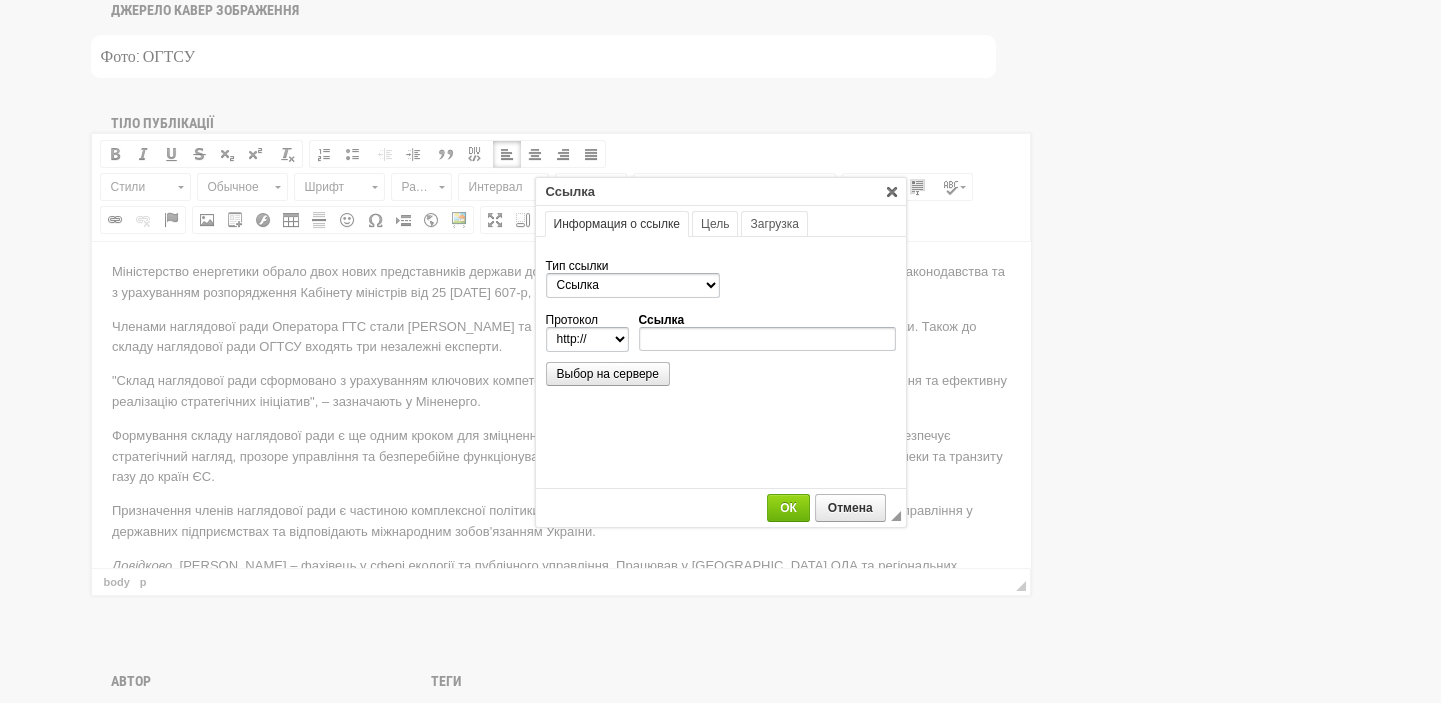 scroll, scrollTop: 0, scrollLeft: 0, axis: both 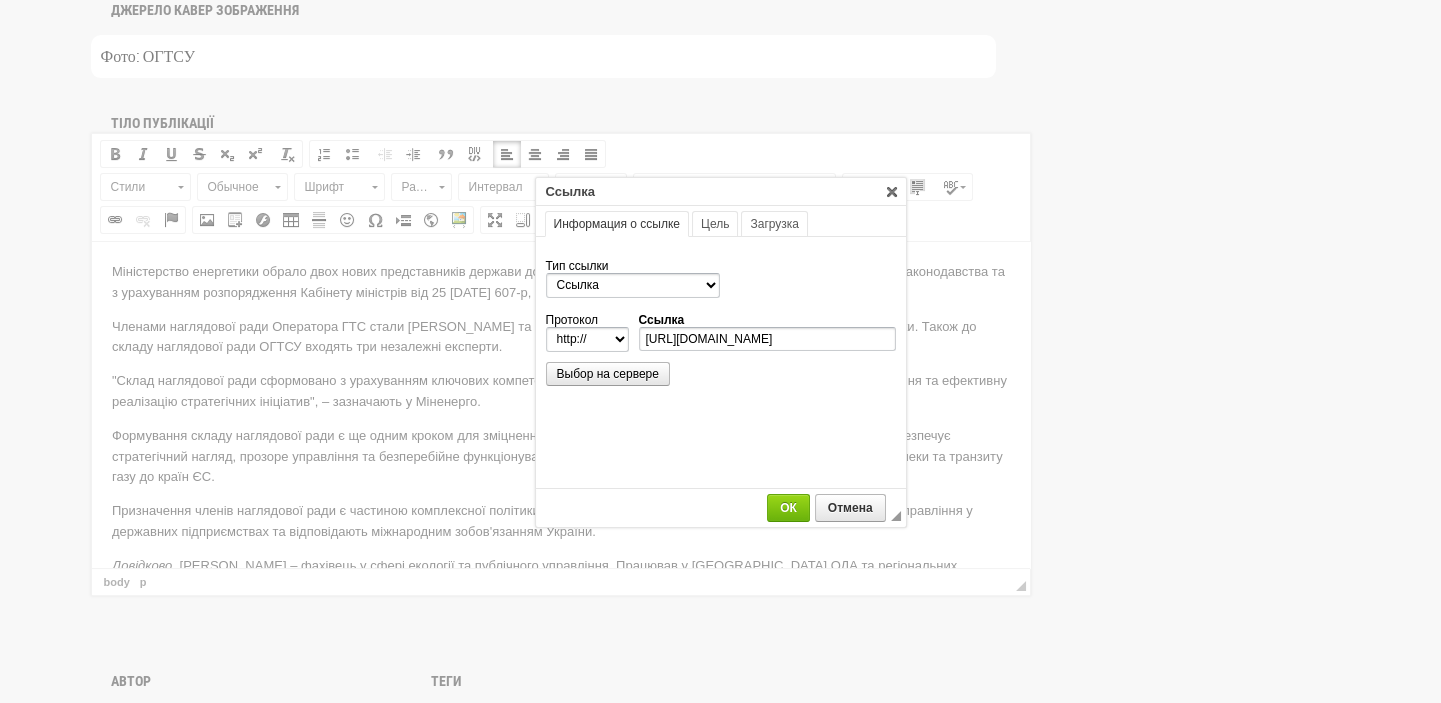 select on "https://" 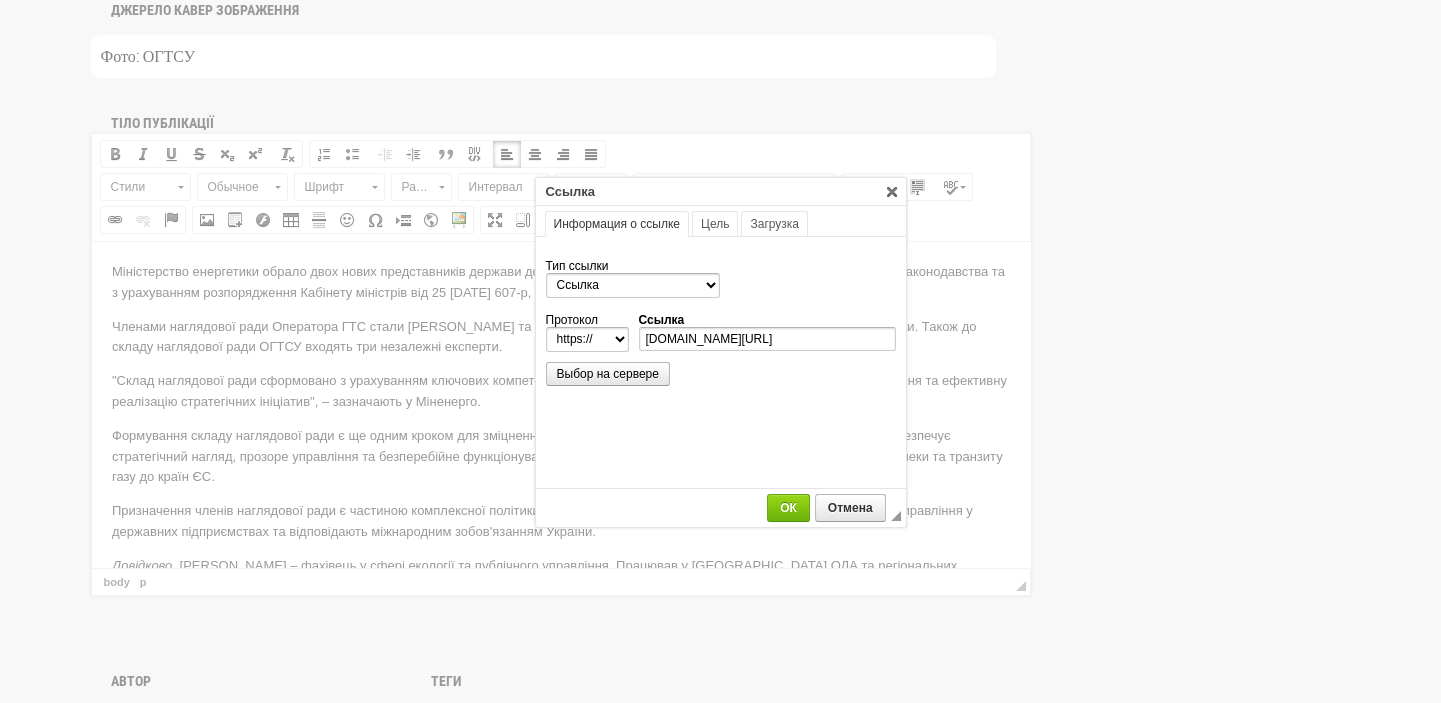 scroll, scrollTop: 0, scrollLeft: 377, axis: horizontal 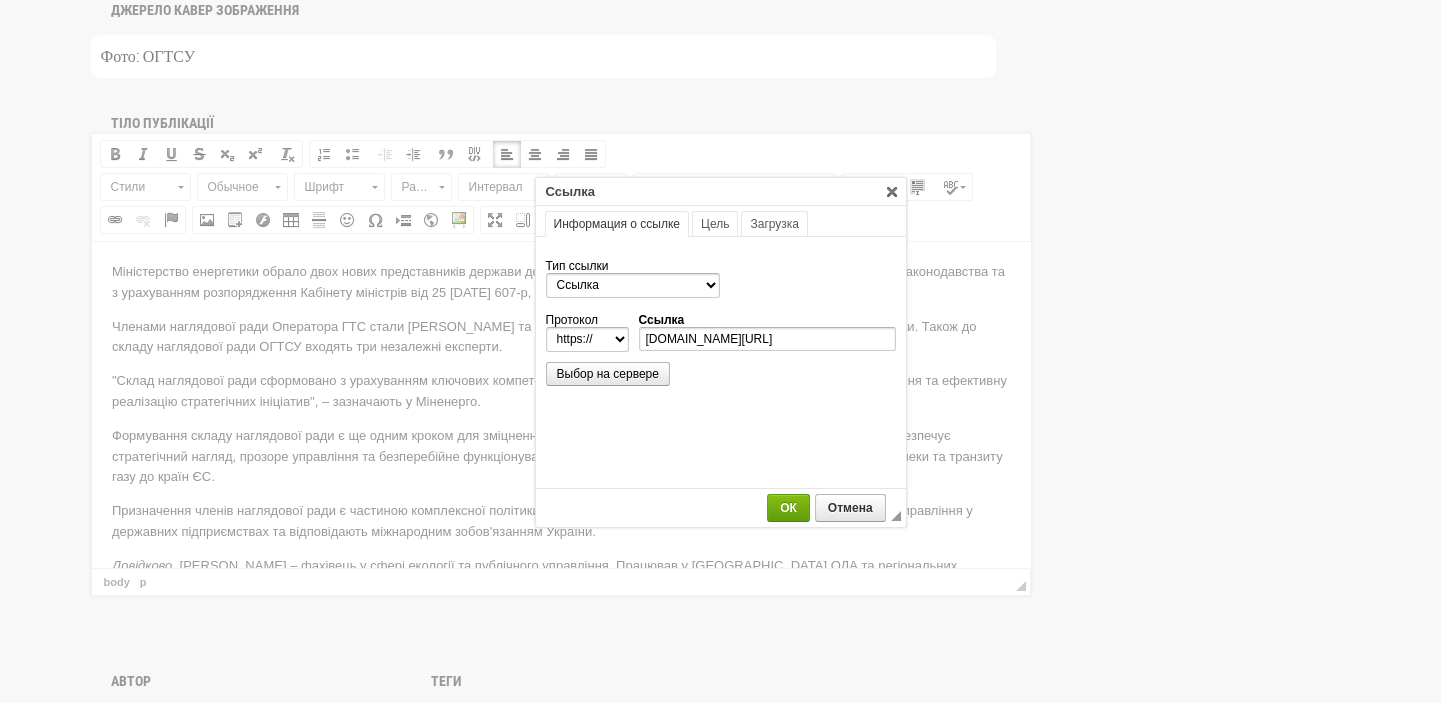 type on "www.mev.gov.ua/novyna/minenerho-obralo-dvokh-chleniv-predstavnykiv-derzhavy-do-nahlyadovoyi-rady-tov-ohtsu-ta" 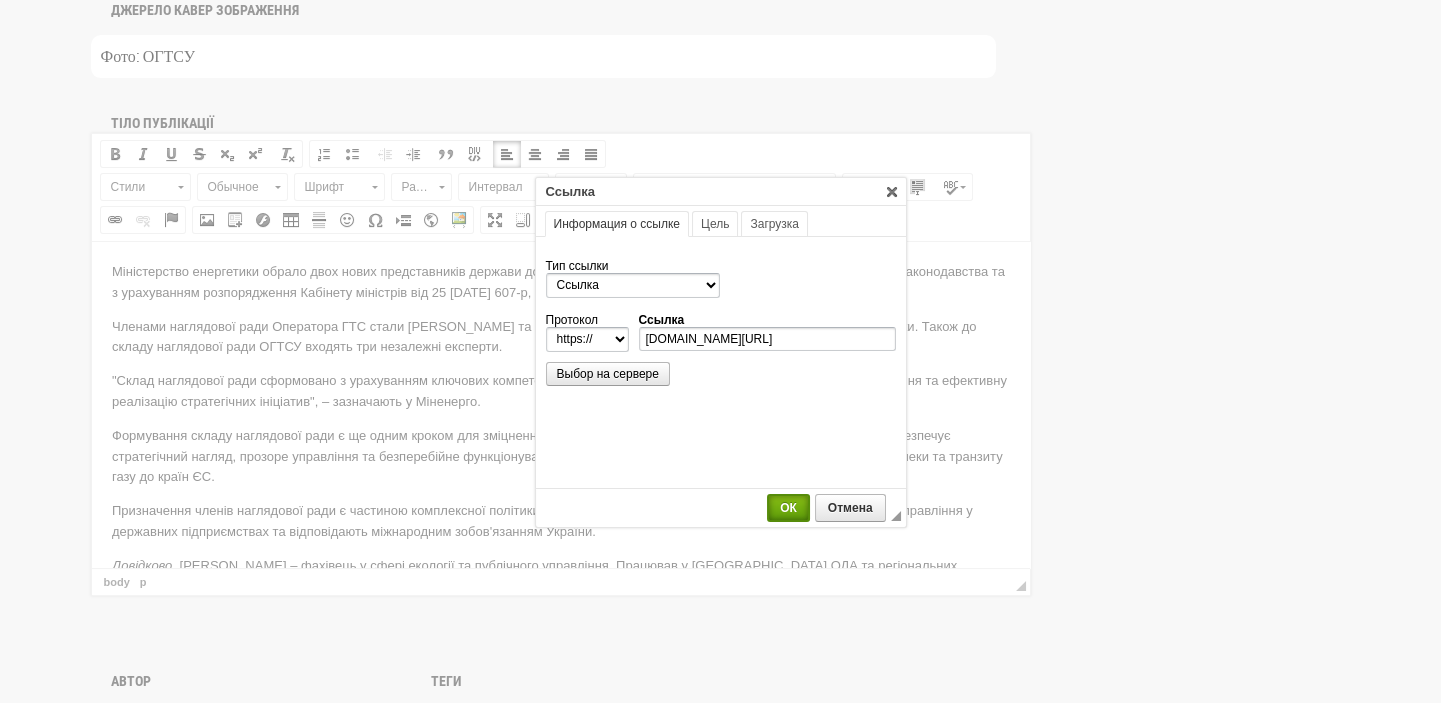 scroll, scrollTop: 0, scrollLeft: 0, axis: both 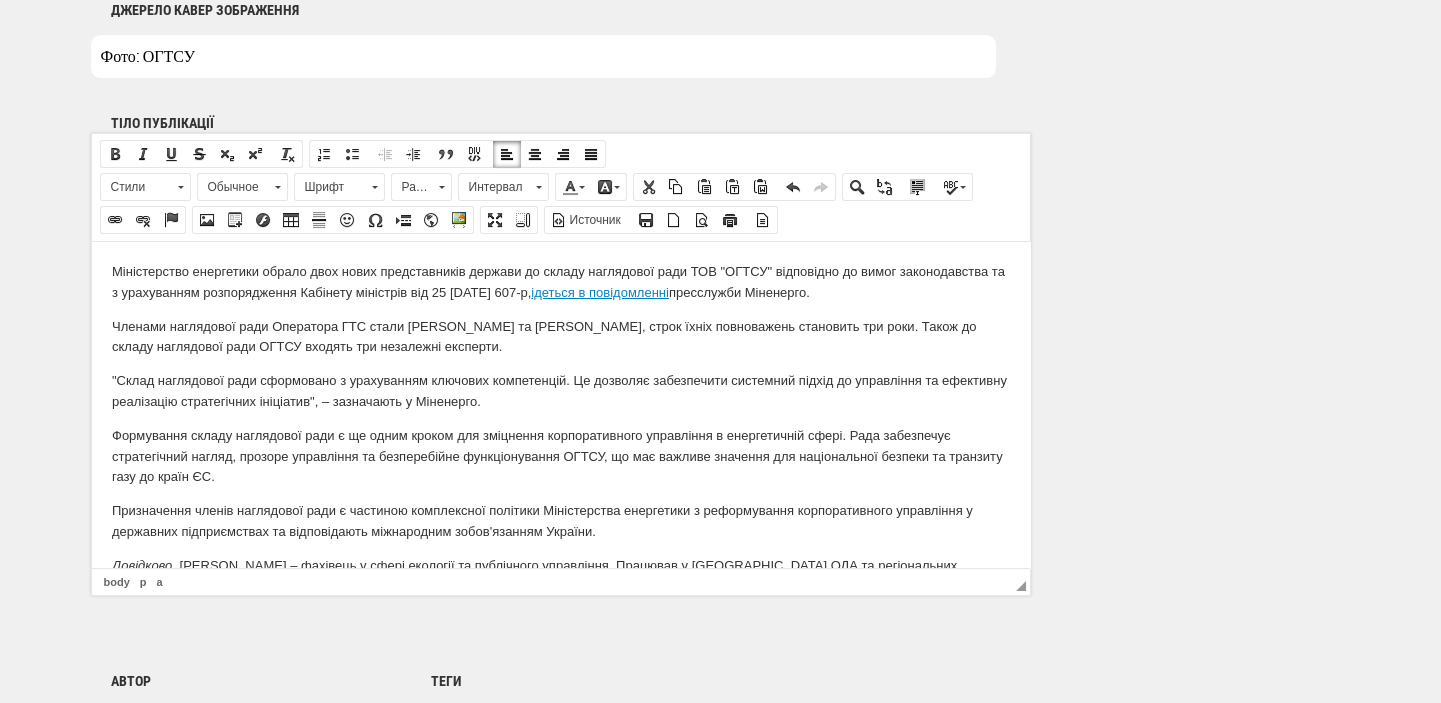 click on ""Склад наглядової ради сформовано з урахуванням ключових компетенцій. Це дозволяє забезпечити системний підхід до управління та ефективну реалізацію стратегічних ініціатив", – зазначають у Міненерго." at bounding box center (560, 391) 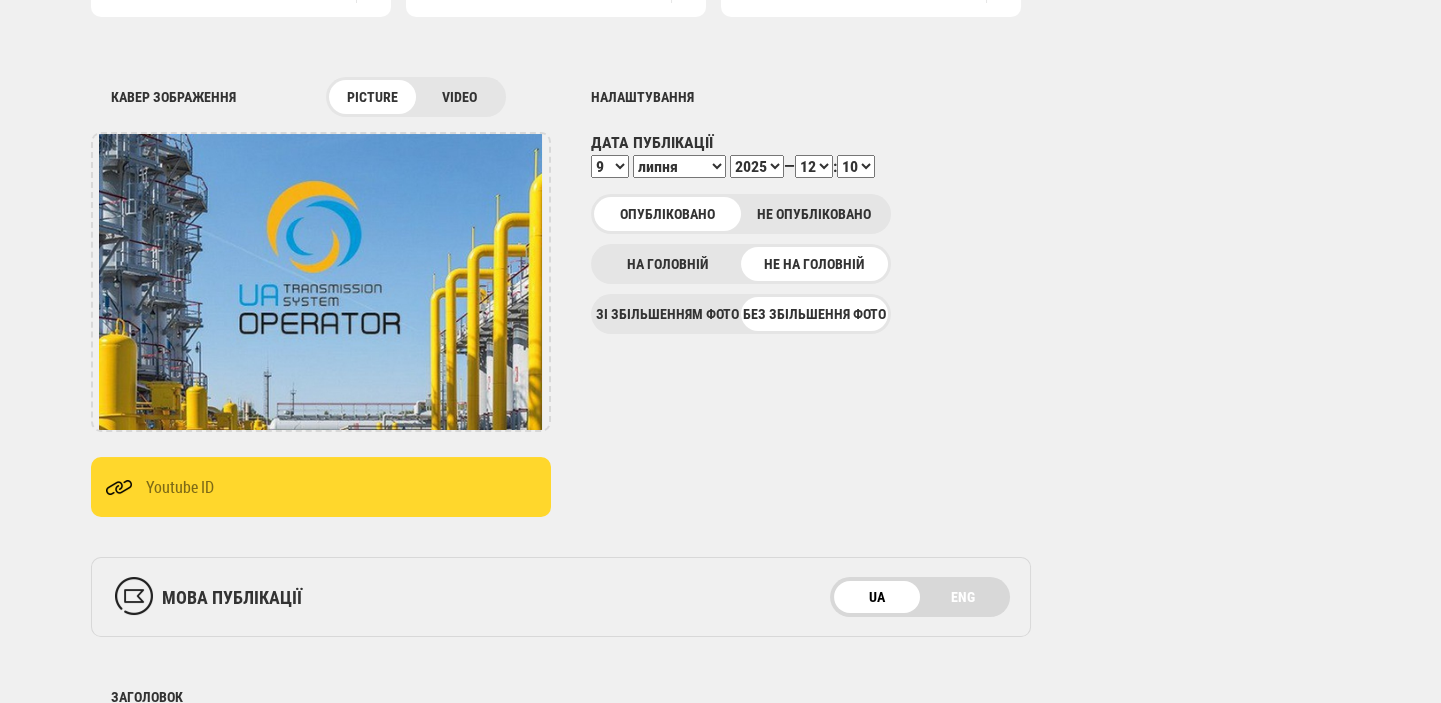 scroll, scrollTop: 211, scrollLeft: 0, axis: vertical 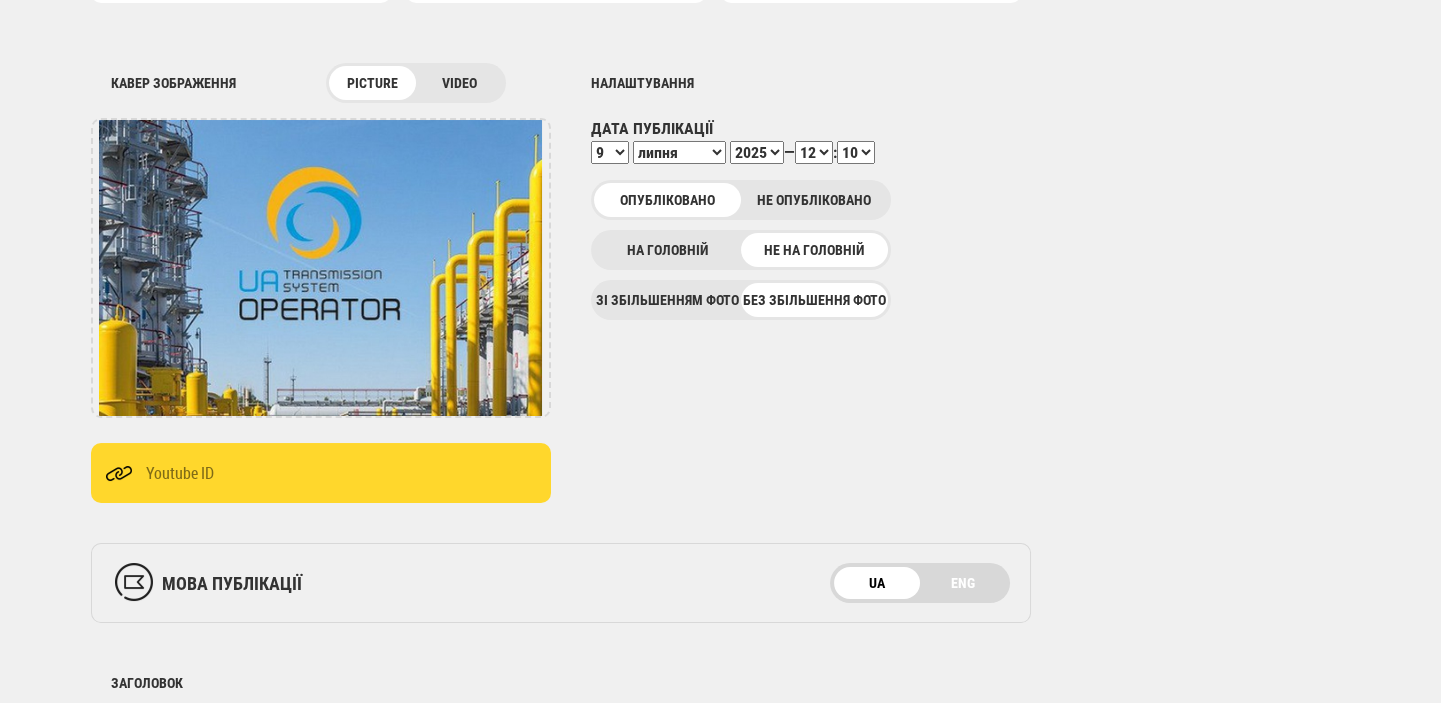 click on "00
01
02
03
04
05
06
07
08
09
10
11
12
13
14
15
16
17
18
19
20
21
22
23
24
25
26
27
28
29
30
31
32
33
34
35
36
37
38
39
40
41
42
43
44
45
46
47
48
49
50
51
52
53
54
55
56
57
58
59" at bounding box center (856, 152) 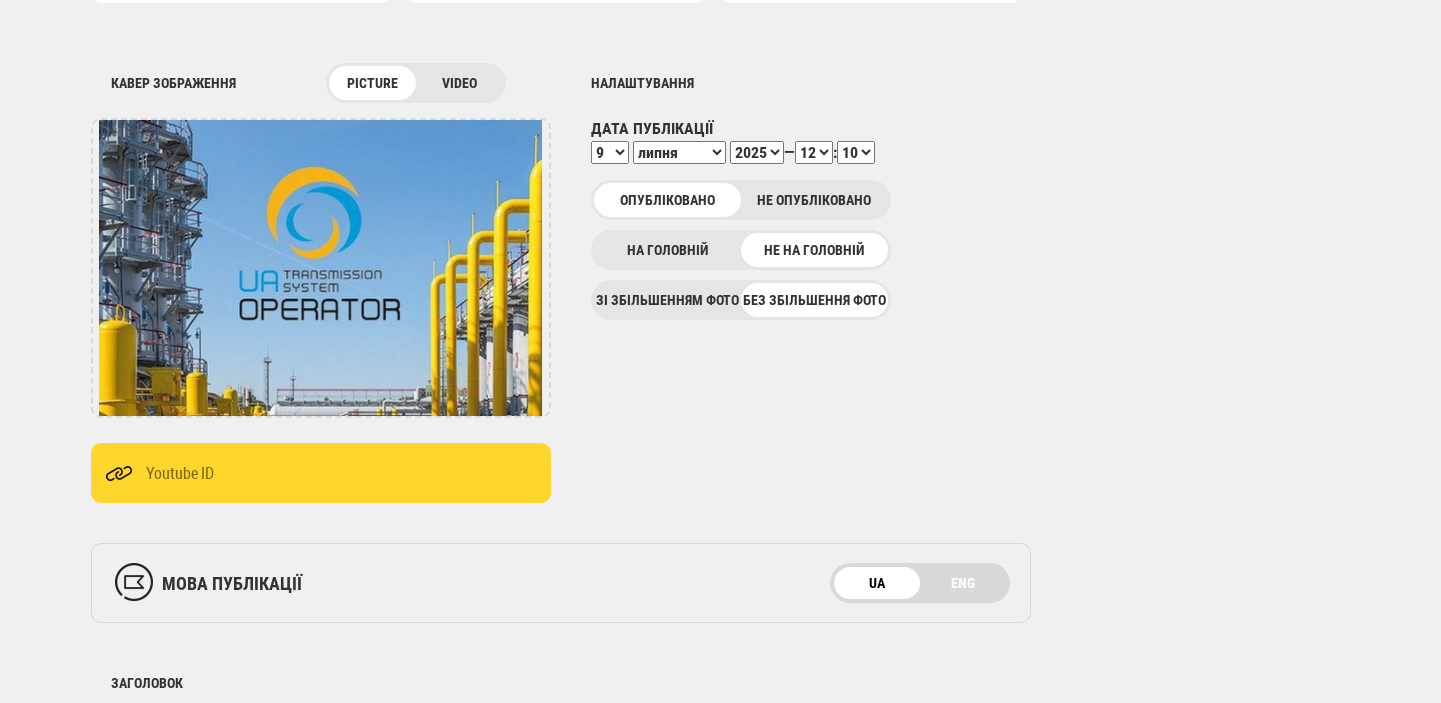 select on "23" 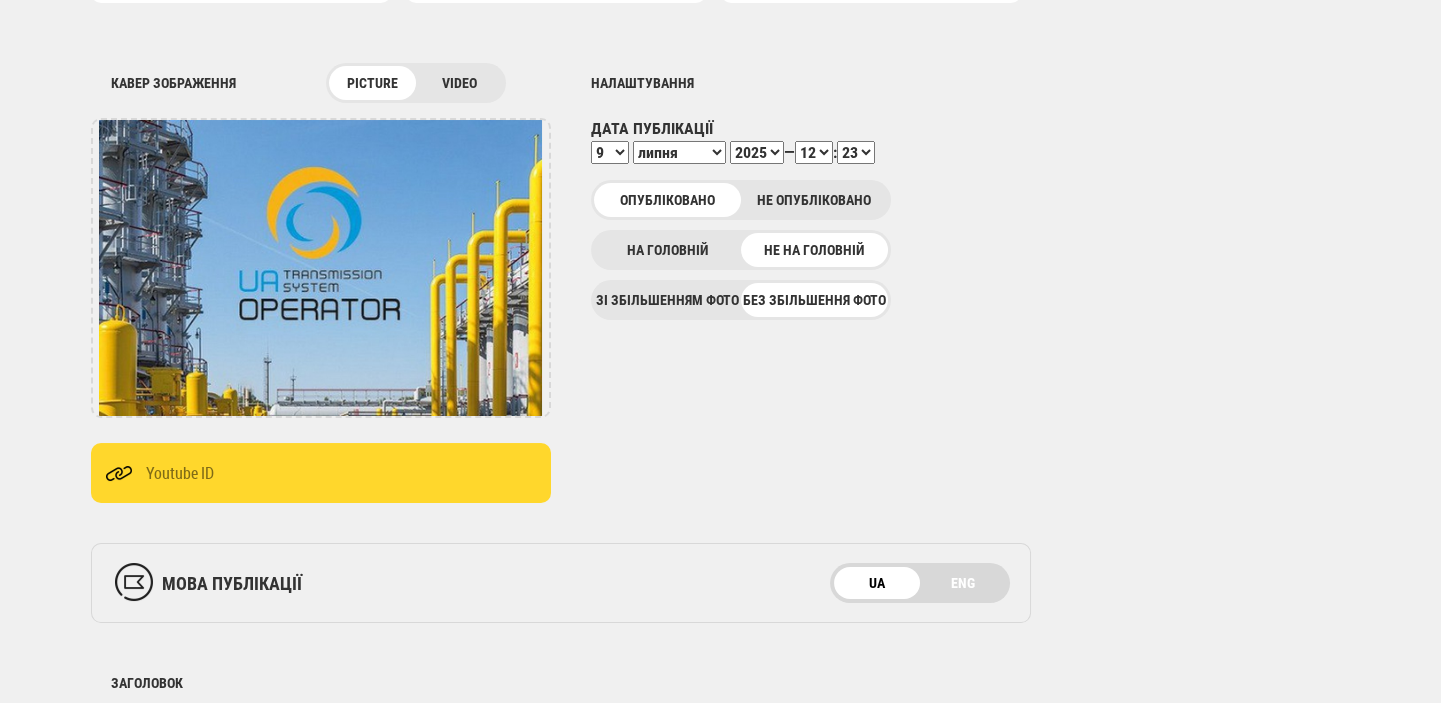 click on "00
01
02
03
04
05
06
07
08
09
10
11
12
13
14
15
16
17
18
19
20
21
22
23
24
25
26
27
28
29
30
31
32
33
34
35
36
37
38
39
40
41
42
43
44
45
46
47
48
49
50
51
52
53
54
55
56
57
58
59" at bounding box center (856, 152) 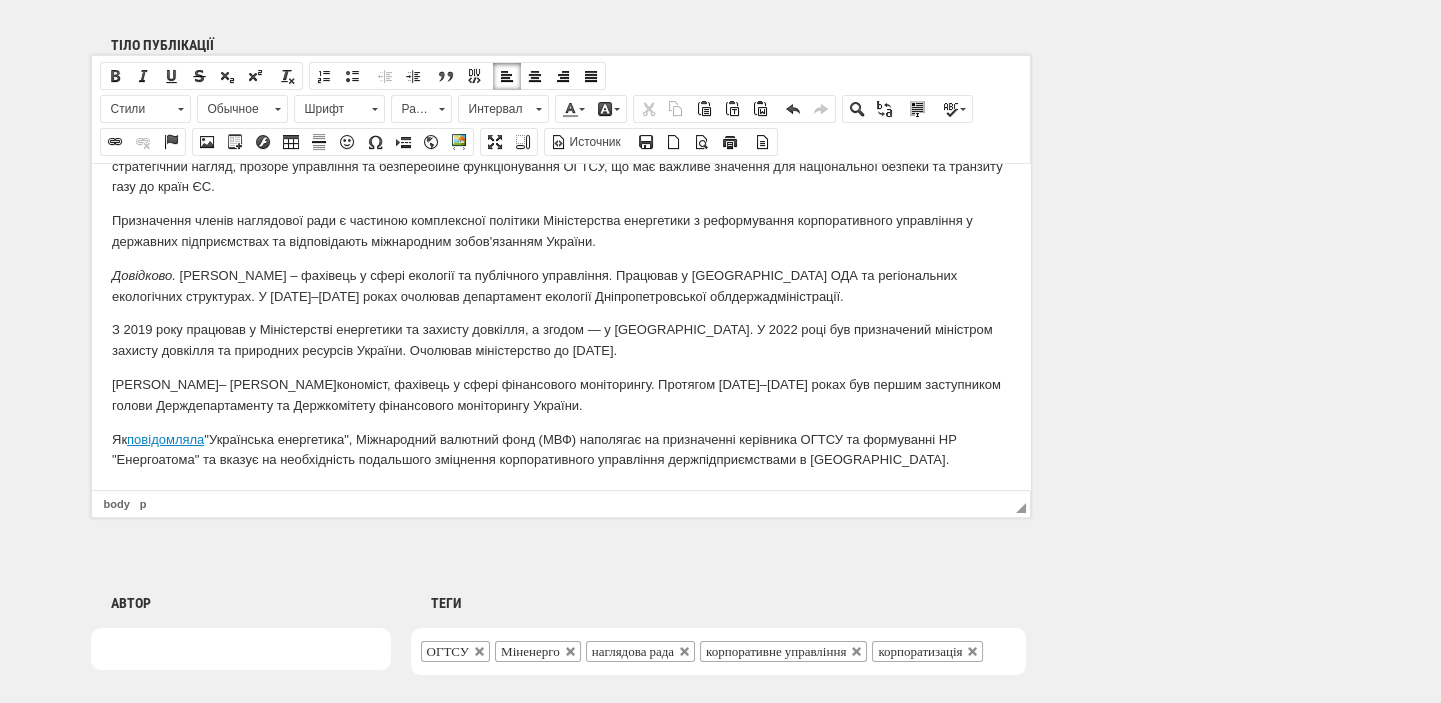 scroll, scrollTop: 1624, scrollLeft: 0, axis: vertical 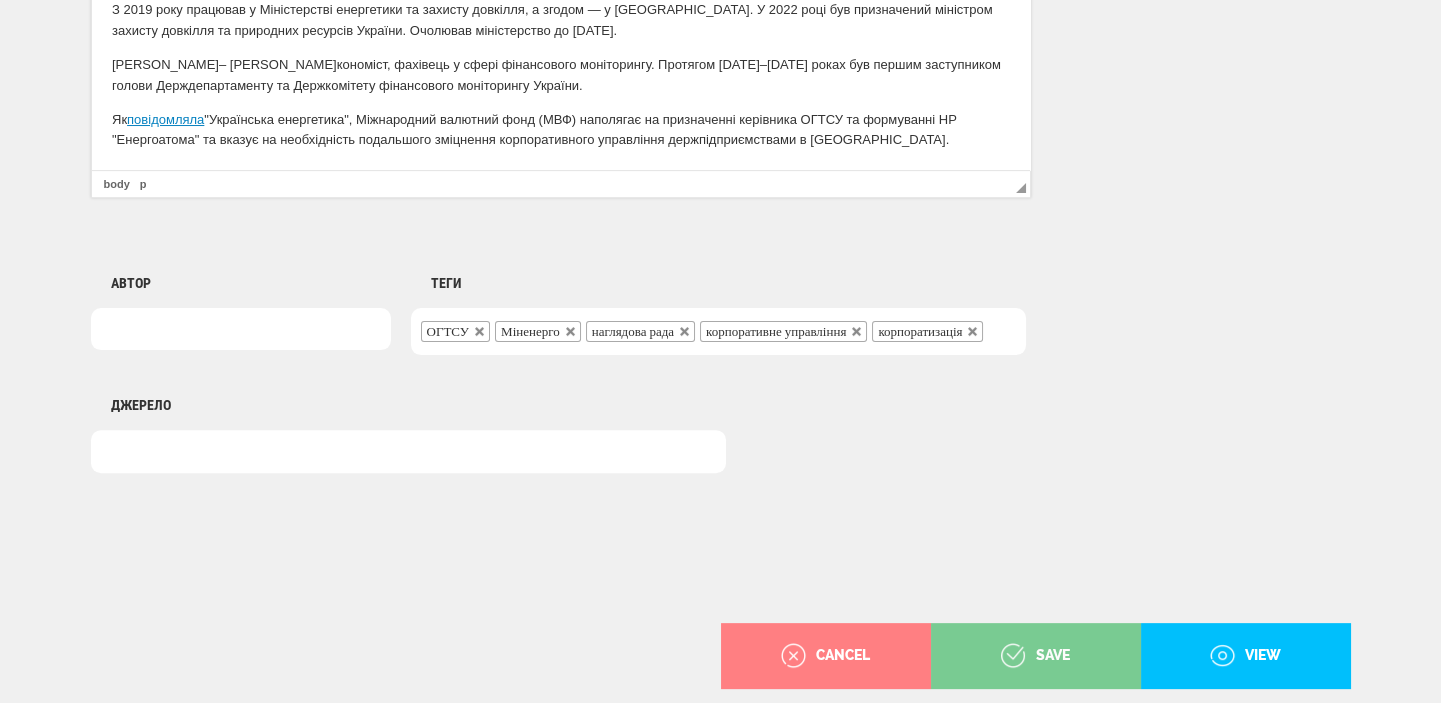 click on "save" at bounding box center (1035, 656) 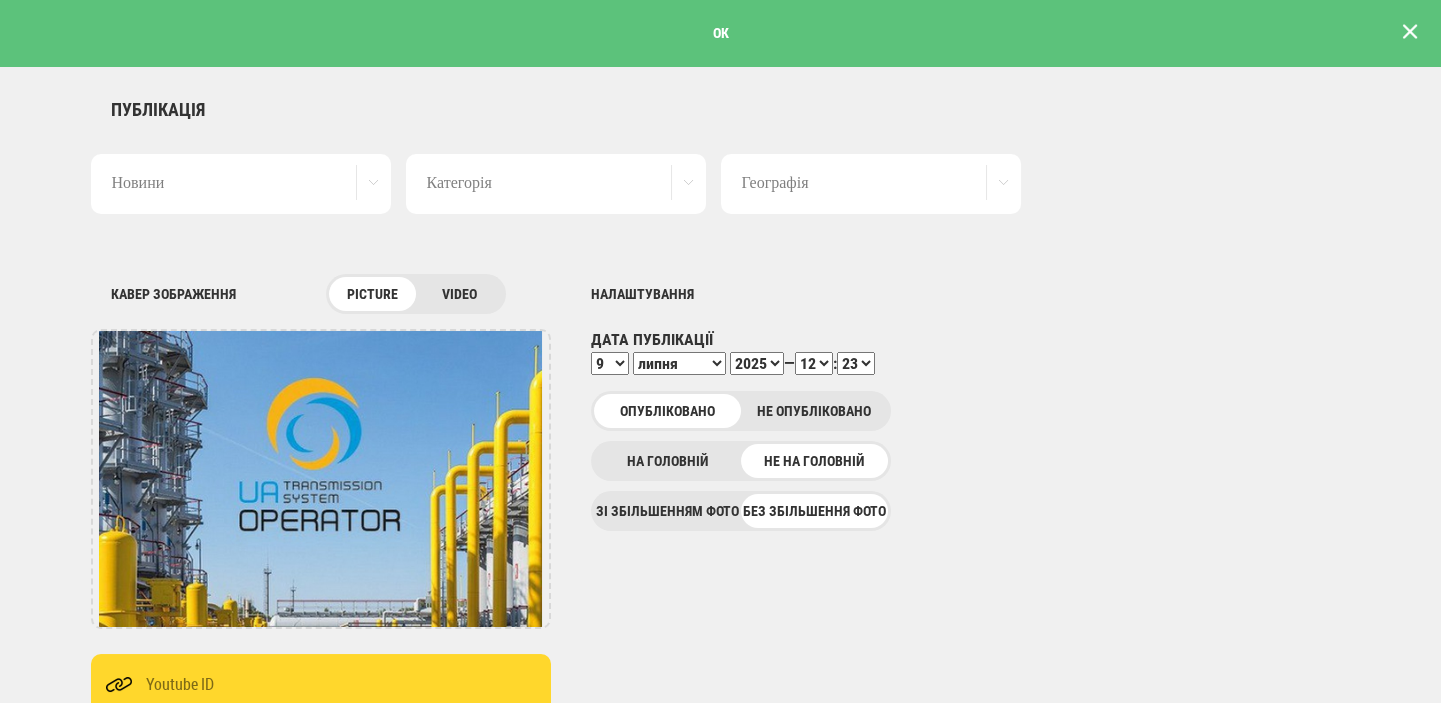 scroll, scrollTop: 0, scrollLeft: 0, axis: both 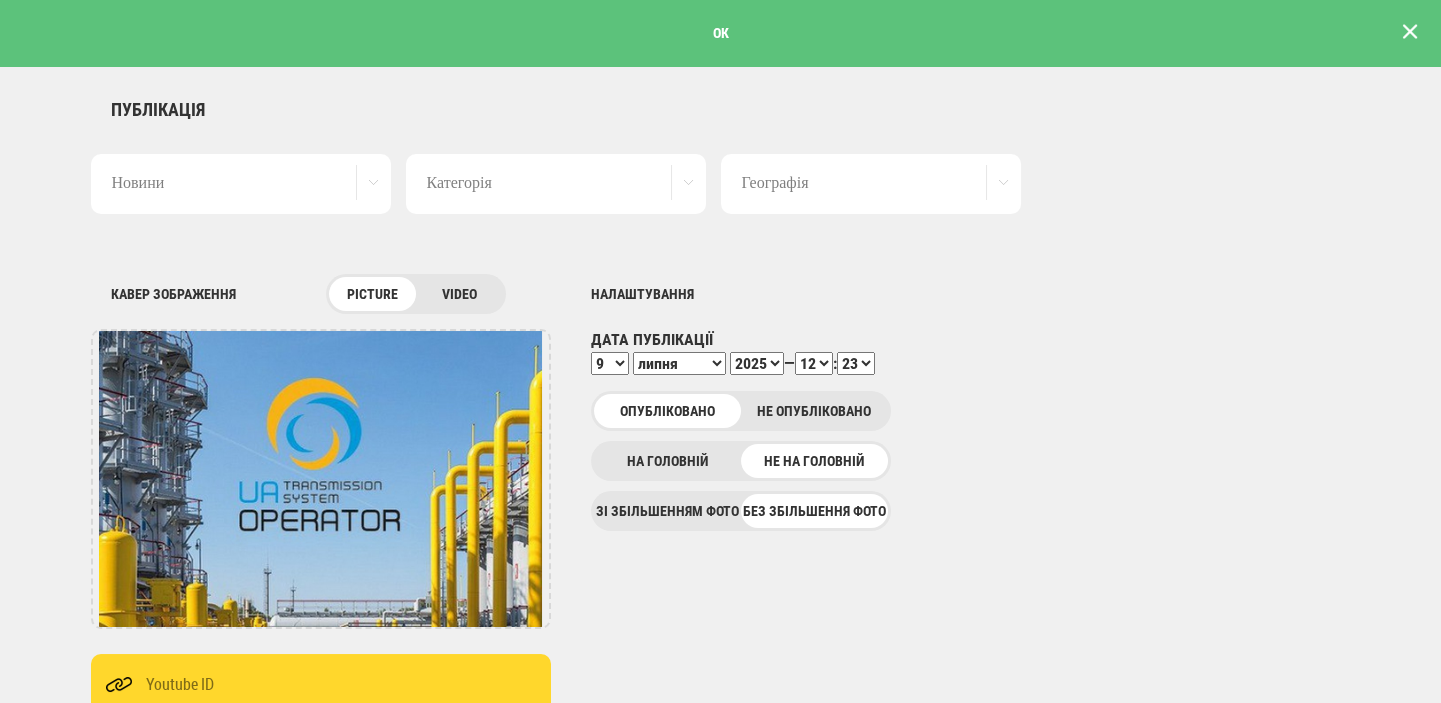 click at bounding box center [1410, 31] 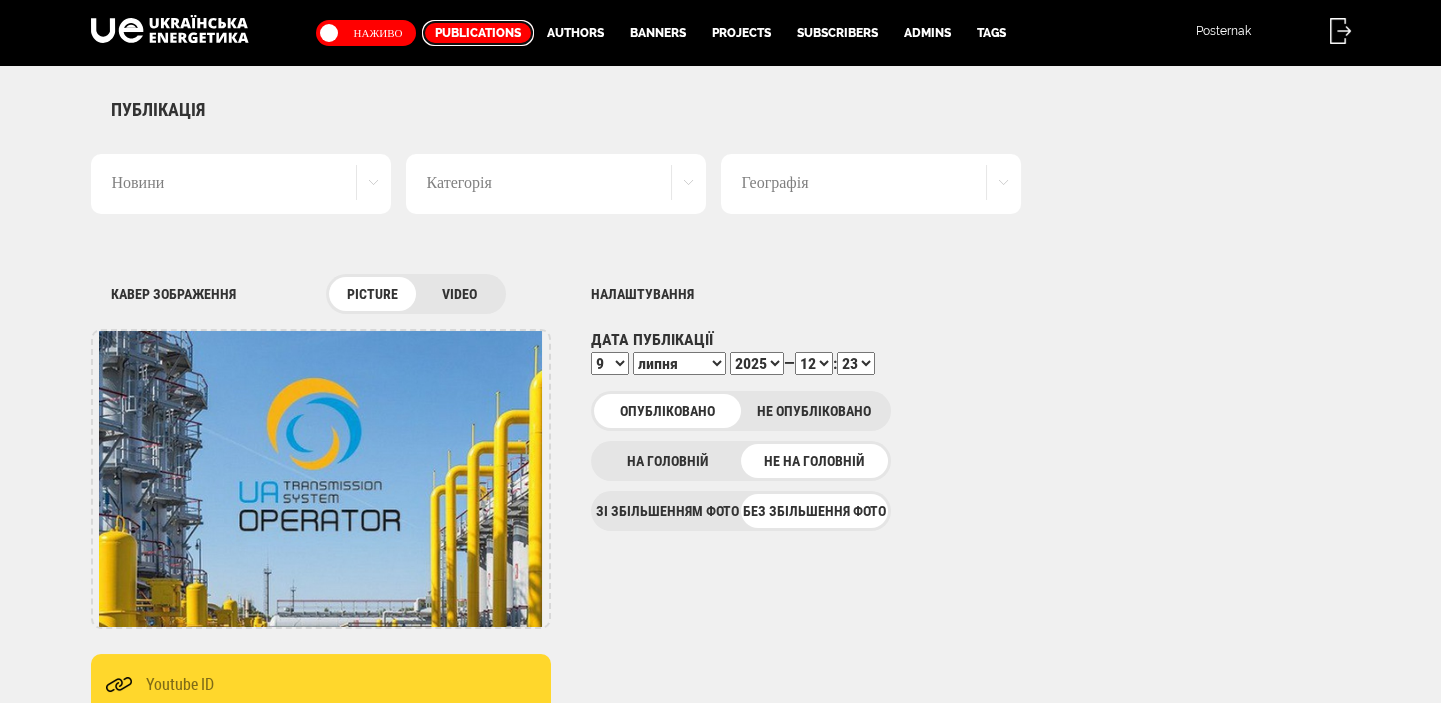 click on "Publications" at bounding box center (478, 33) 